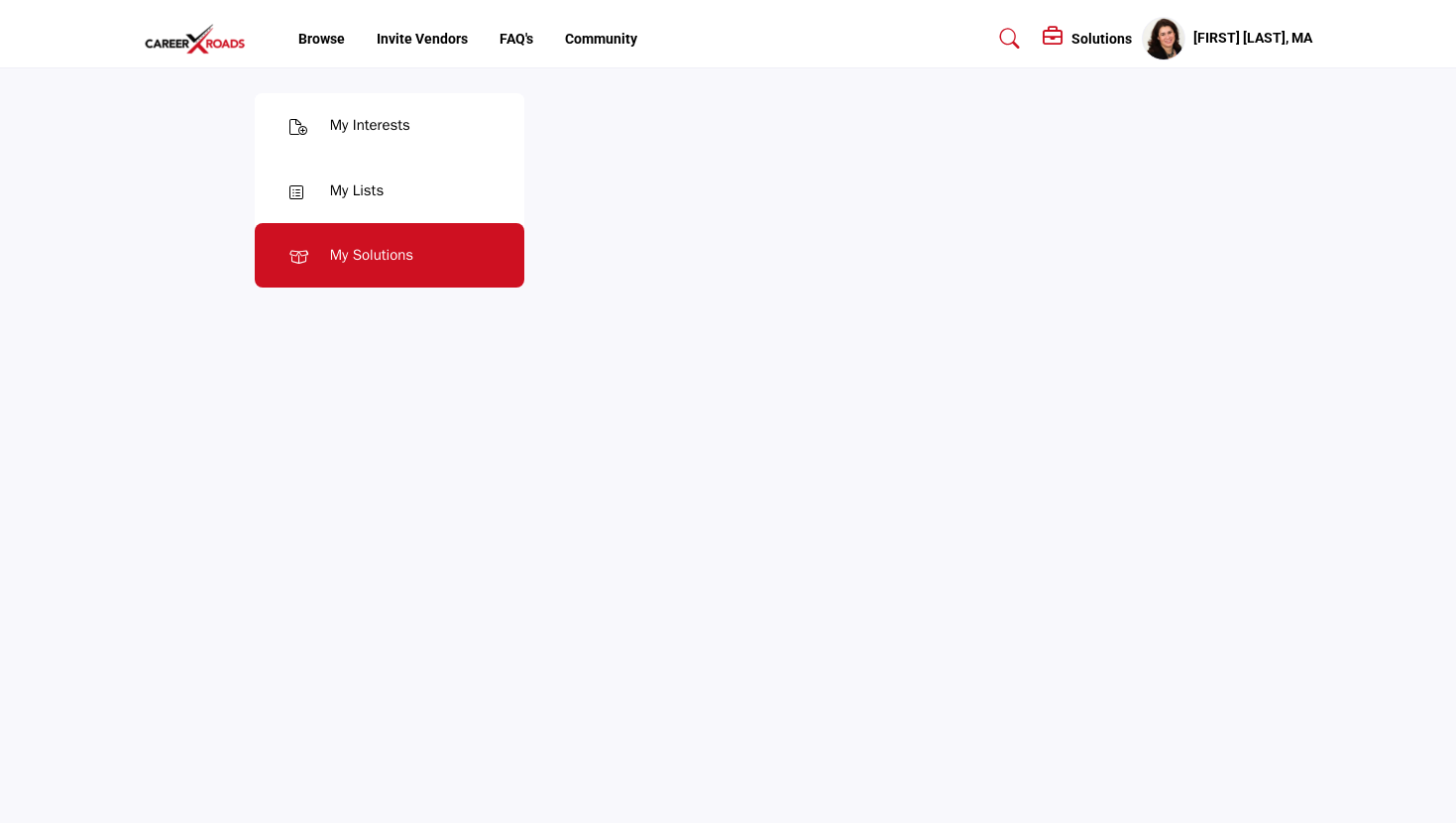 scroll, scrollTop: 0, scrollLeft: 0, axis: both 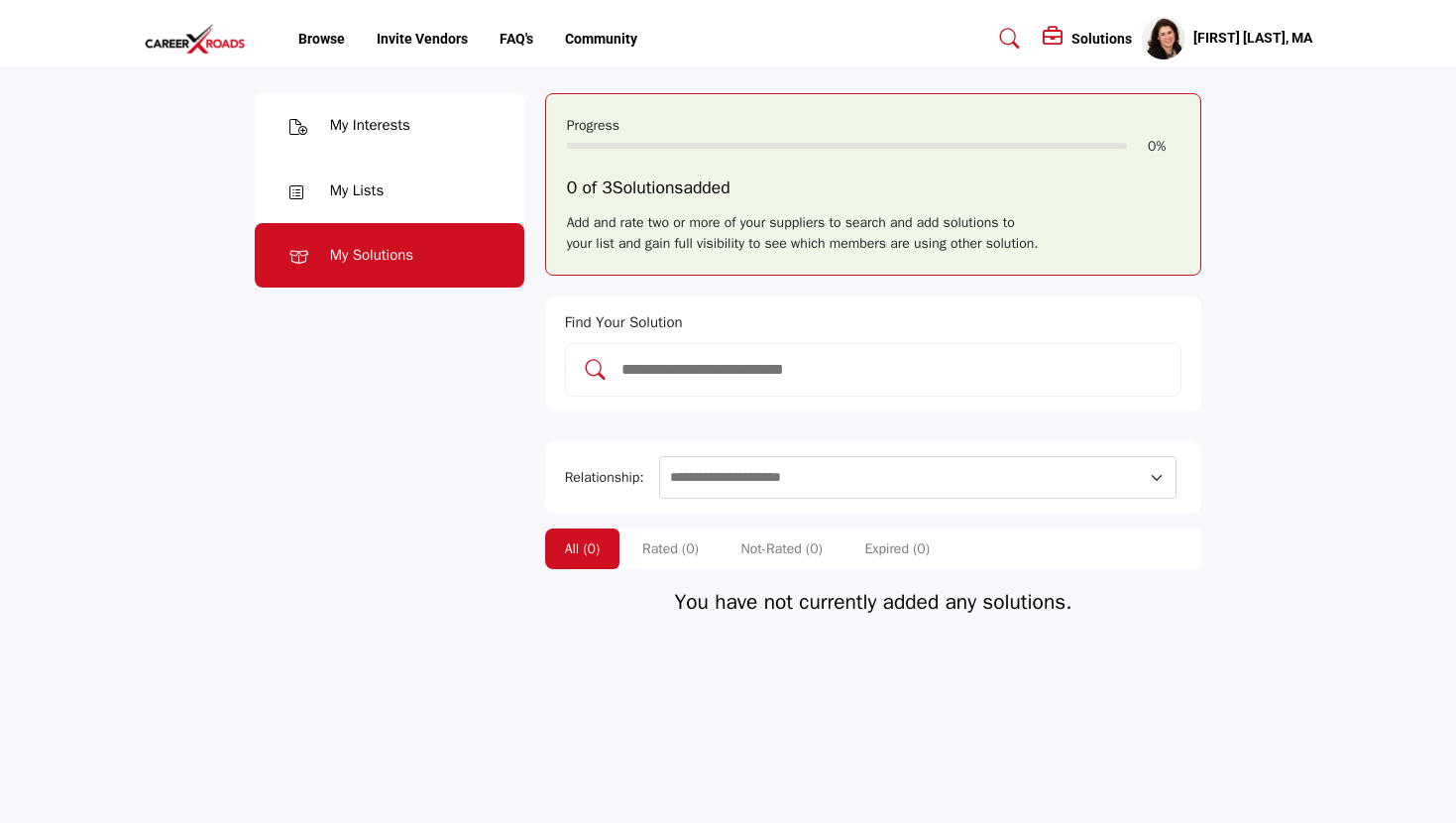 click at bounding box center [894, 370] 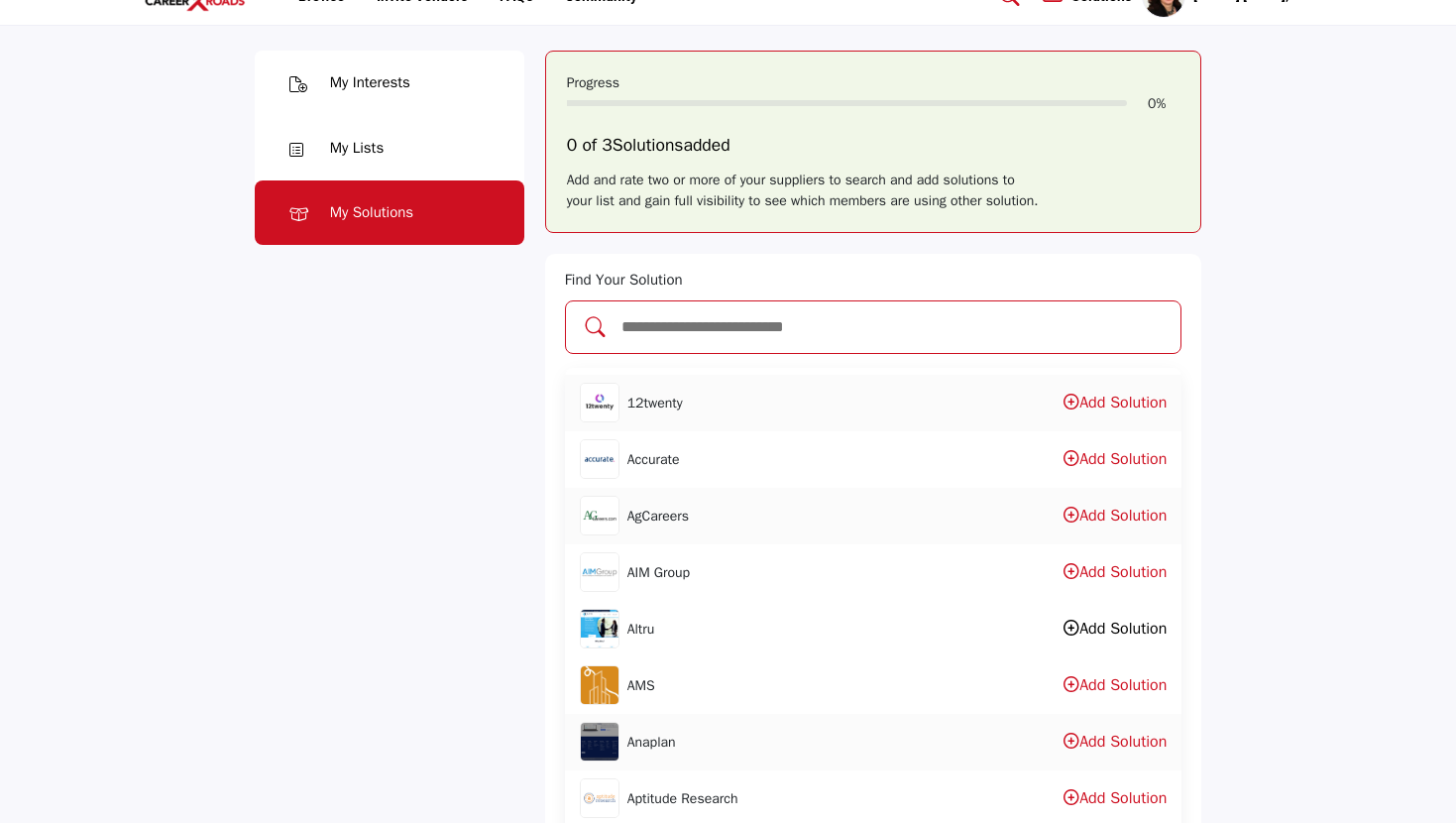 scroll, scrollTop: 0, scrollLeft: 0, axis: both 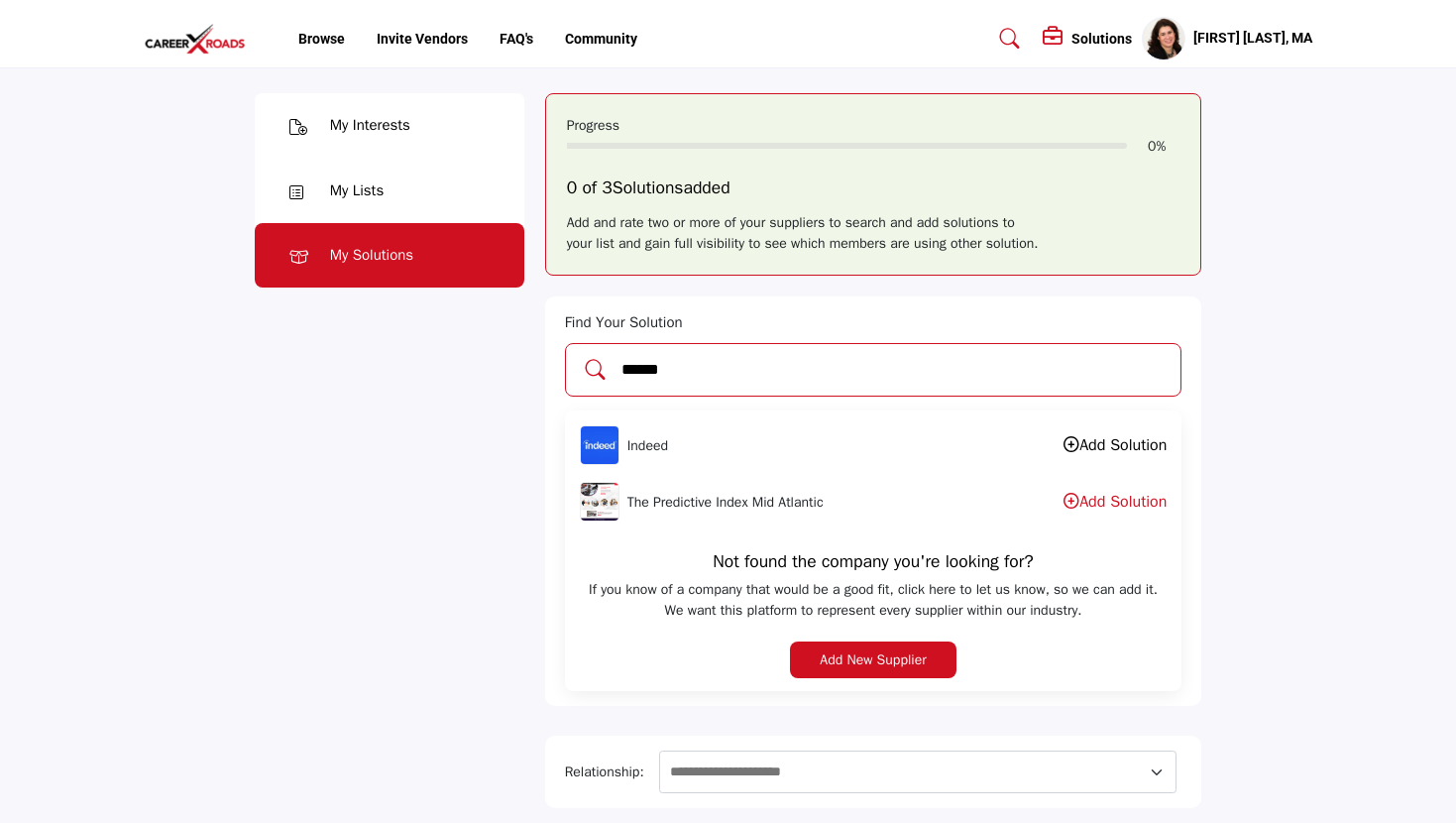 type on "******" 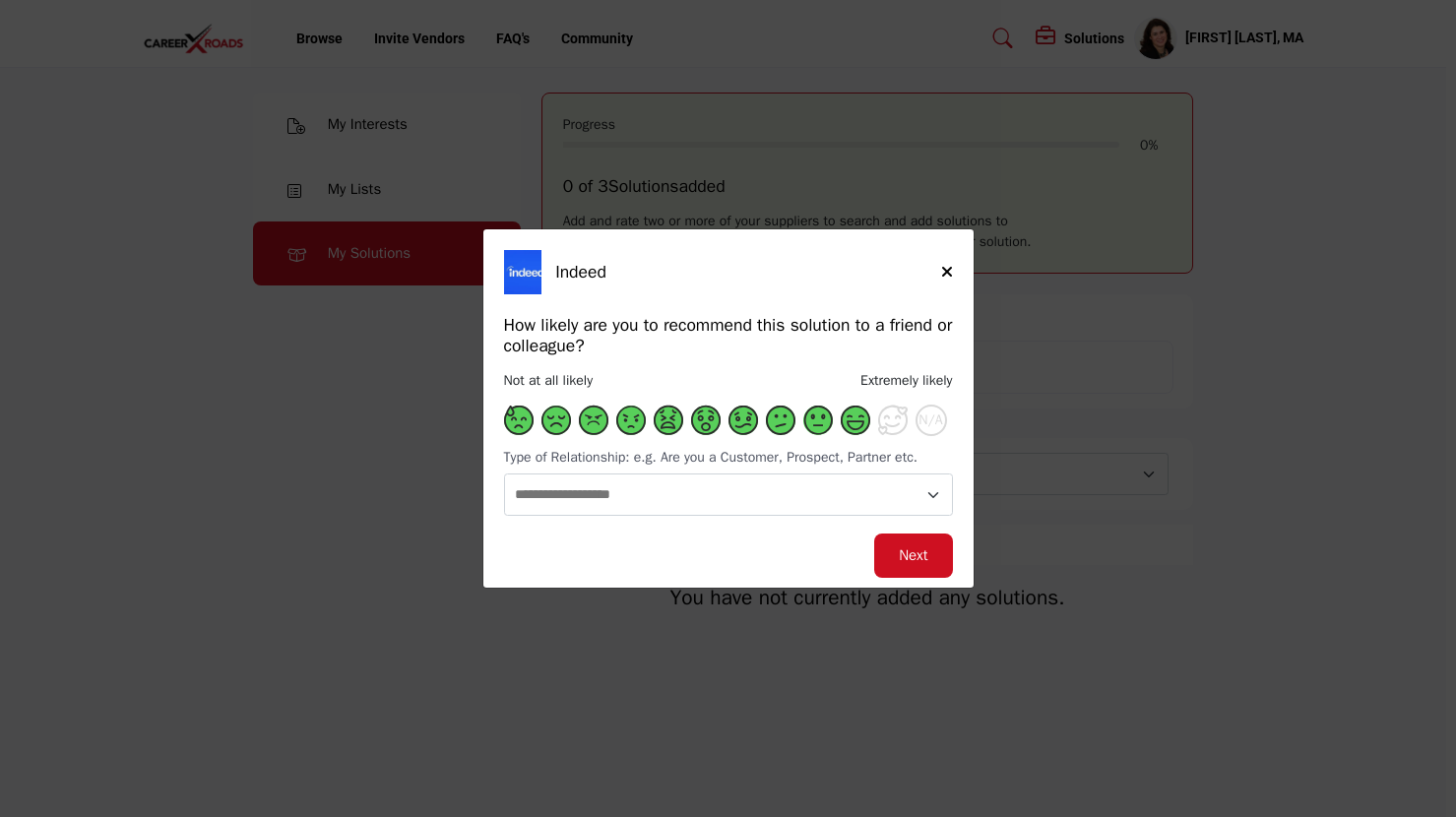 click at bounding box center (855, 420) 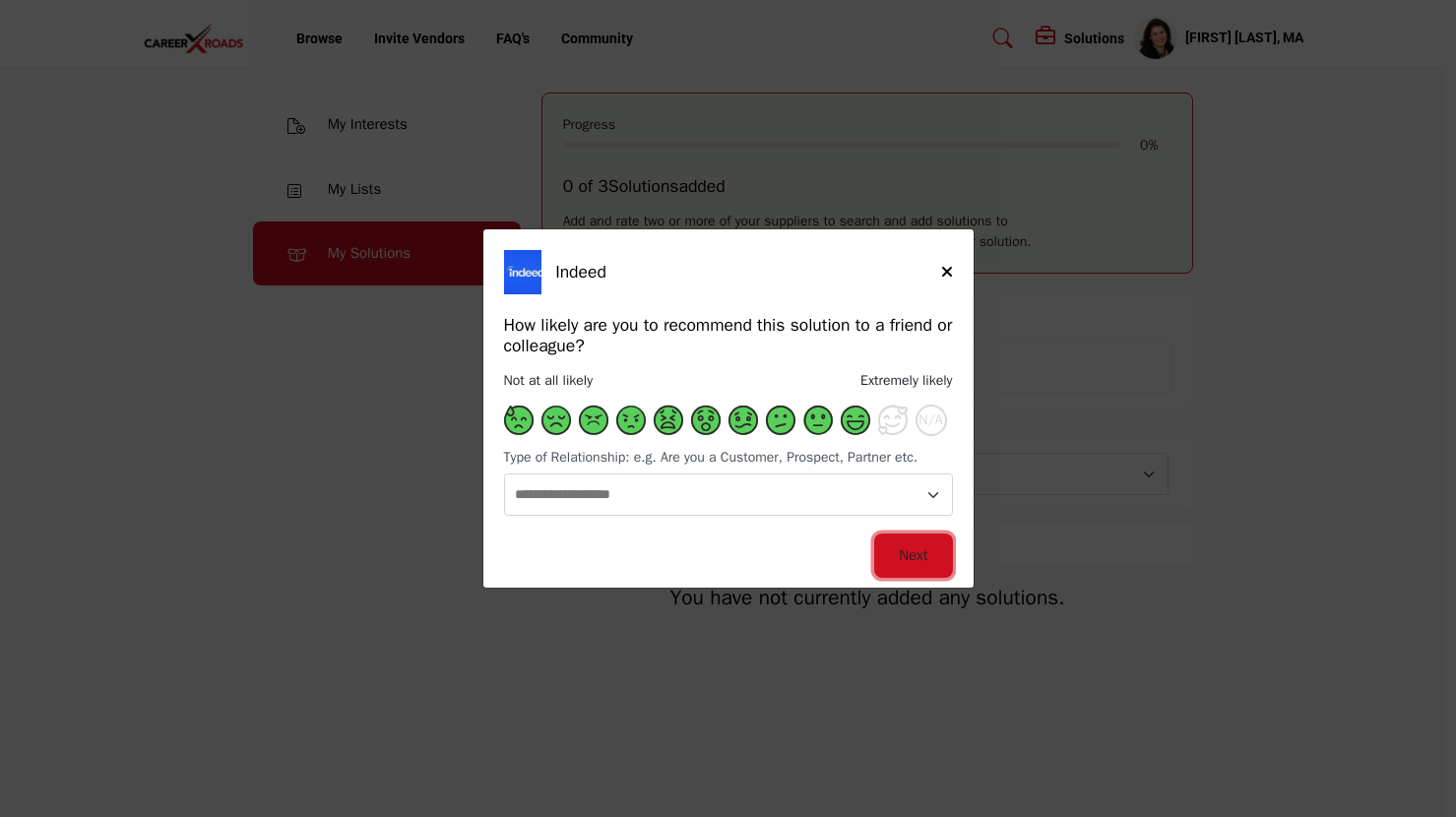 click on "Next" at bounding box center [913, 555] 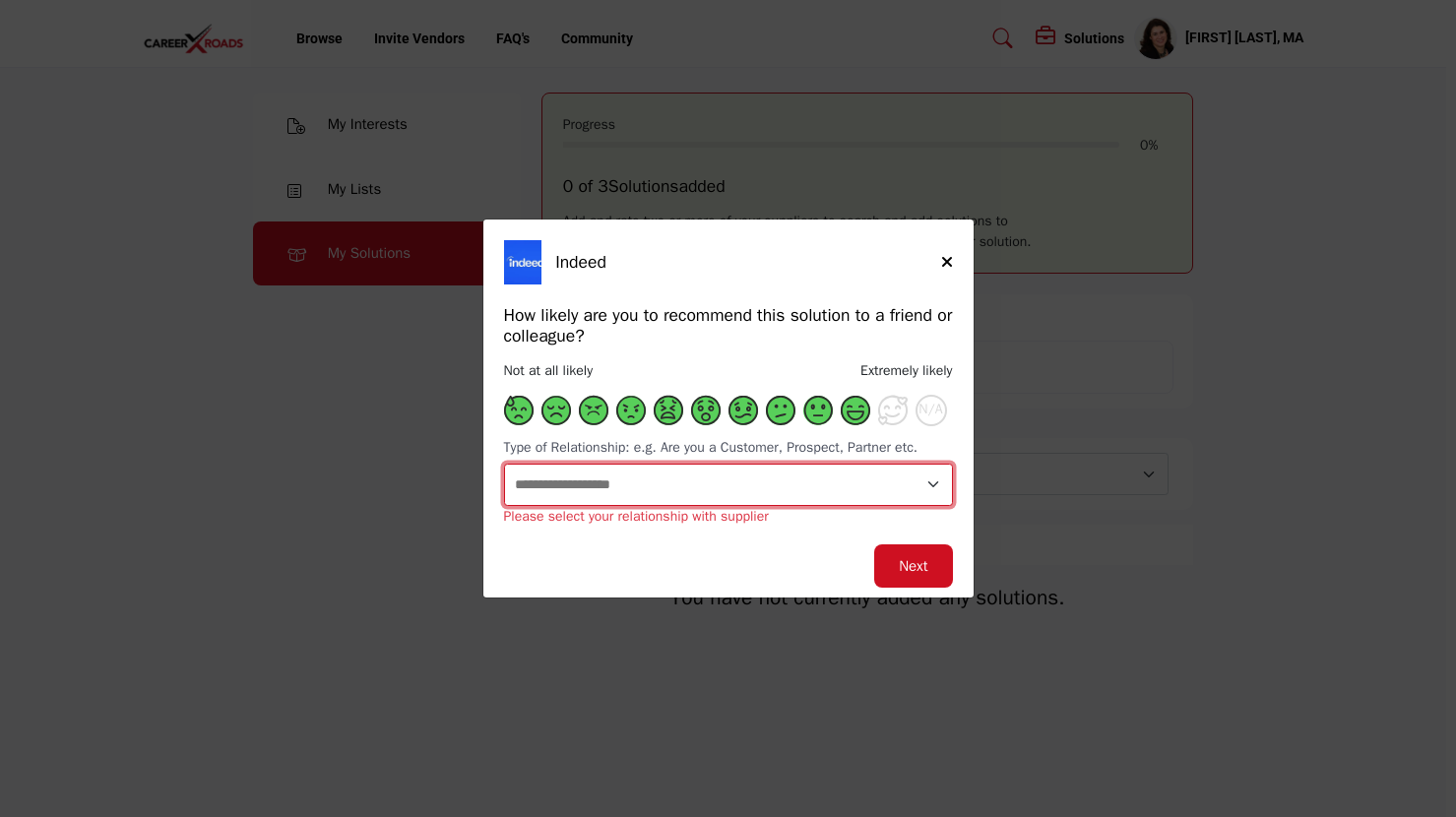 click on "**********" at bounding box center (728, 484) 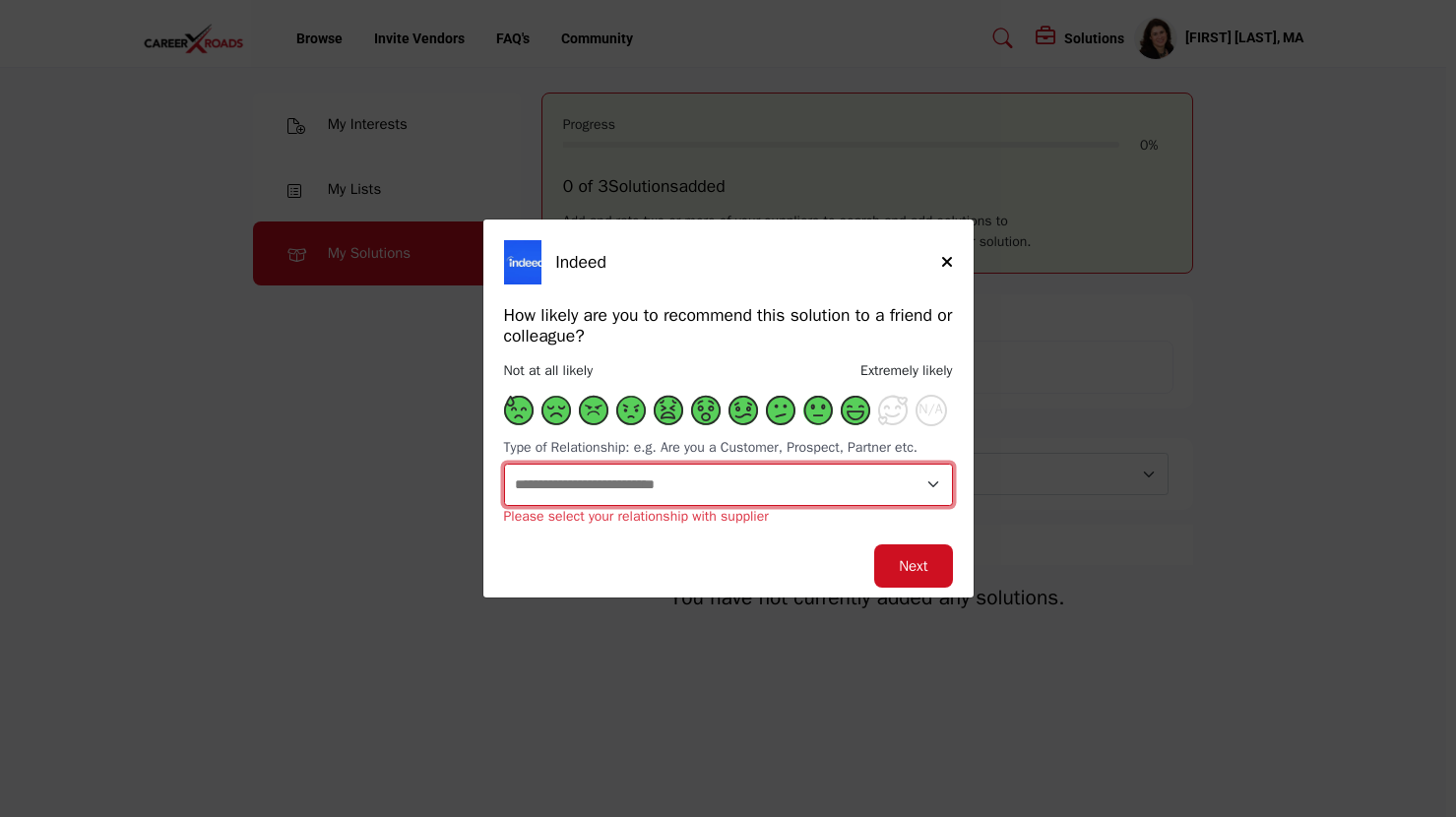 click on "**********" at bounding box center [728, 484] 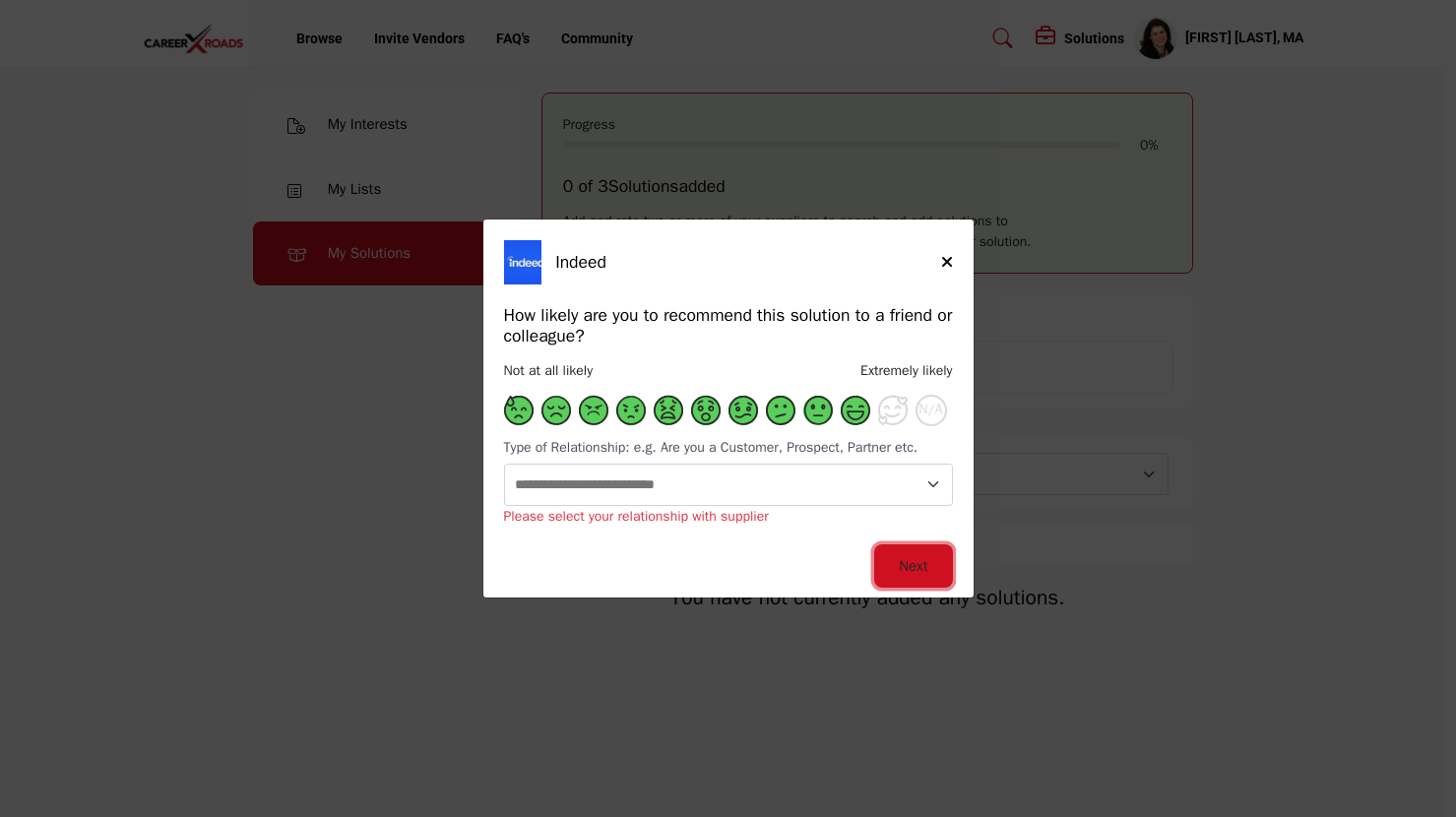 click on "Next" at bounding box center (913, 566) 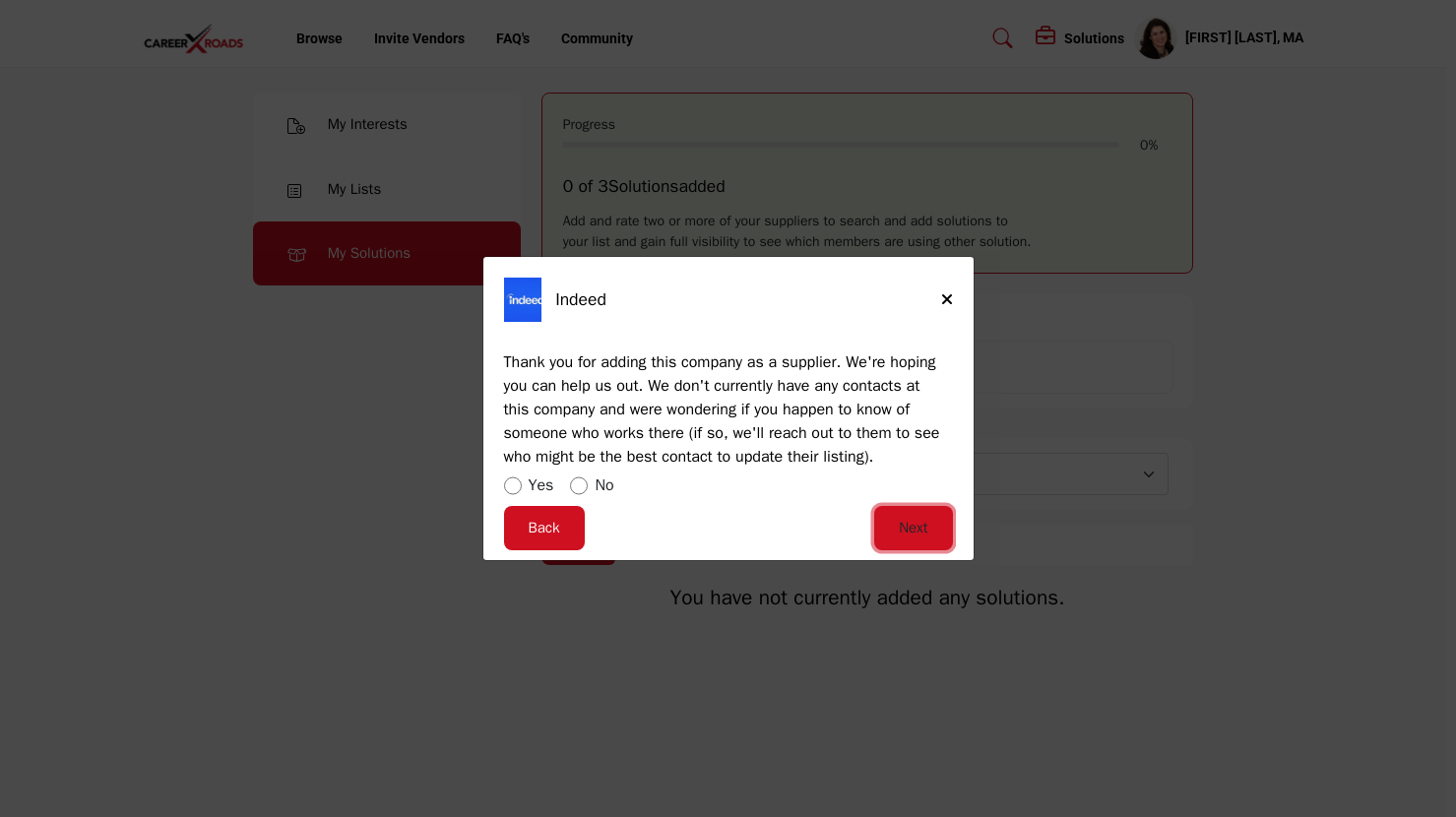 click on "Next" at bounding box center [913, 528] 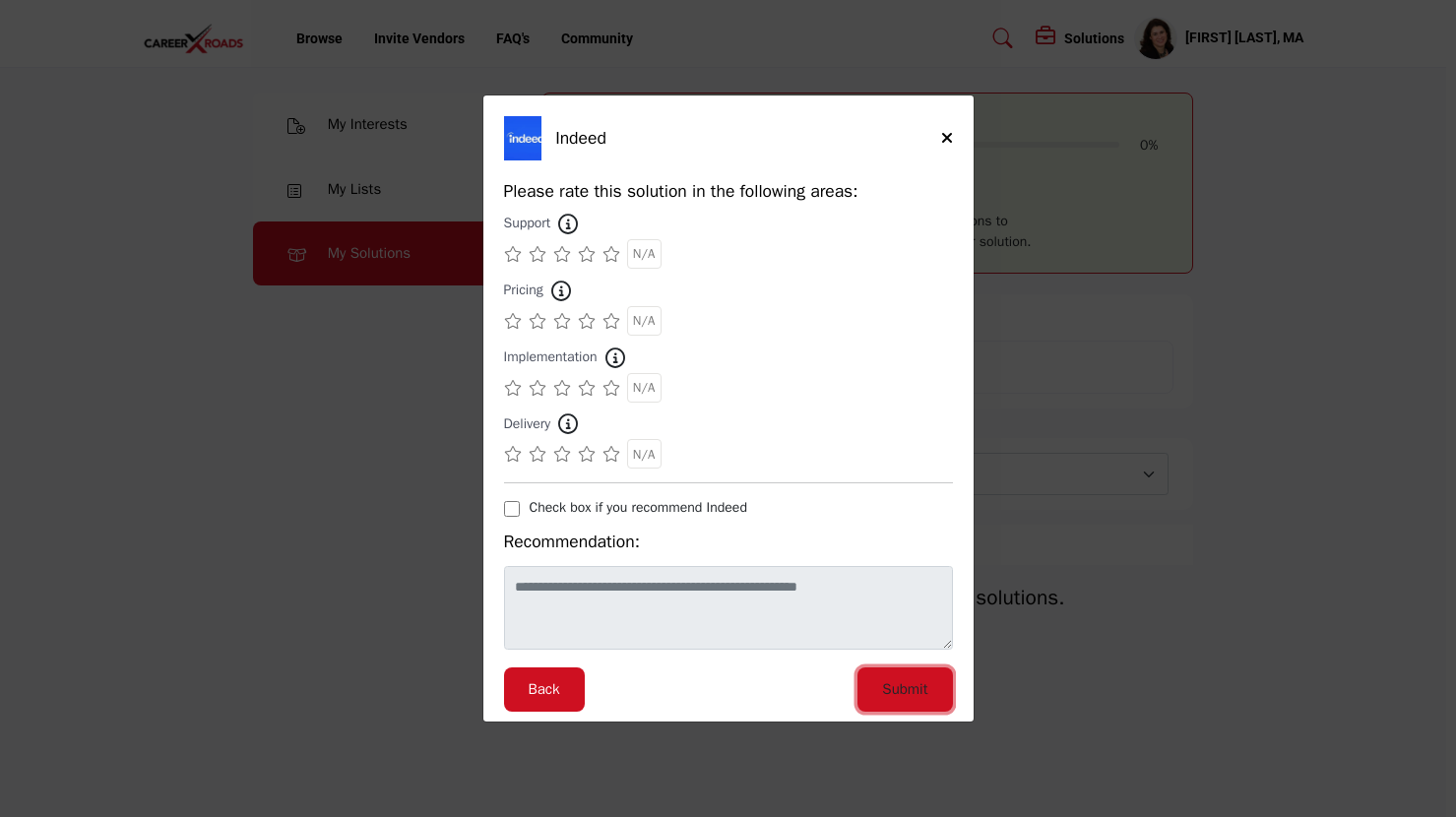 click on "Submit" at bounding box center (905, 689) 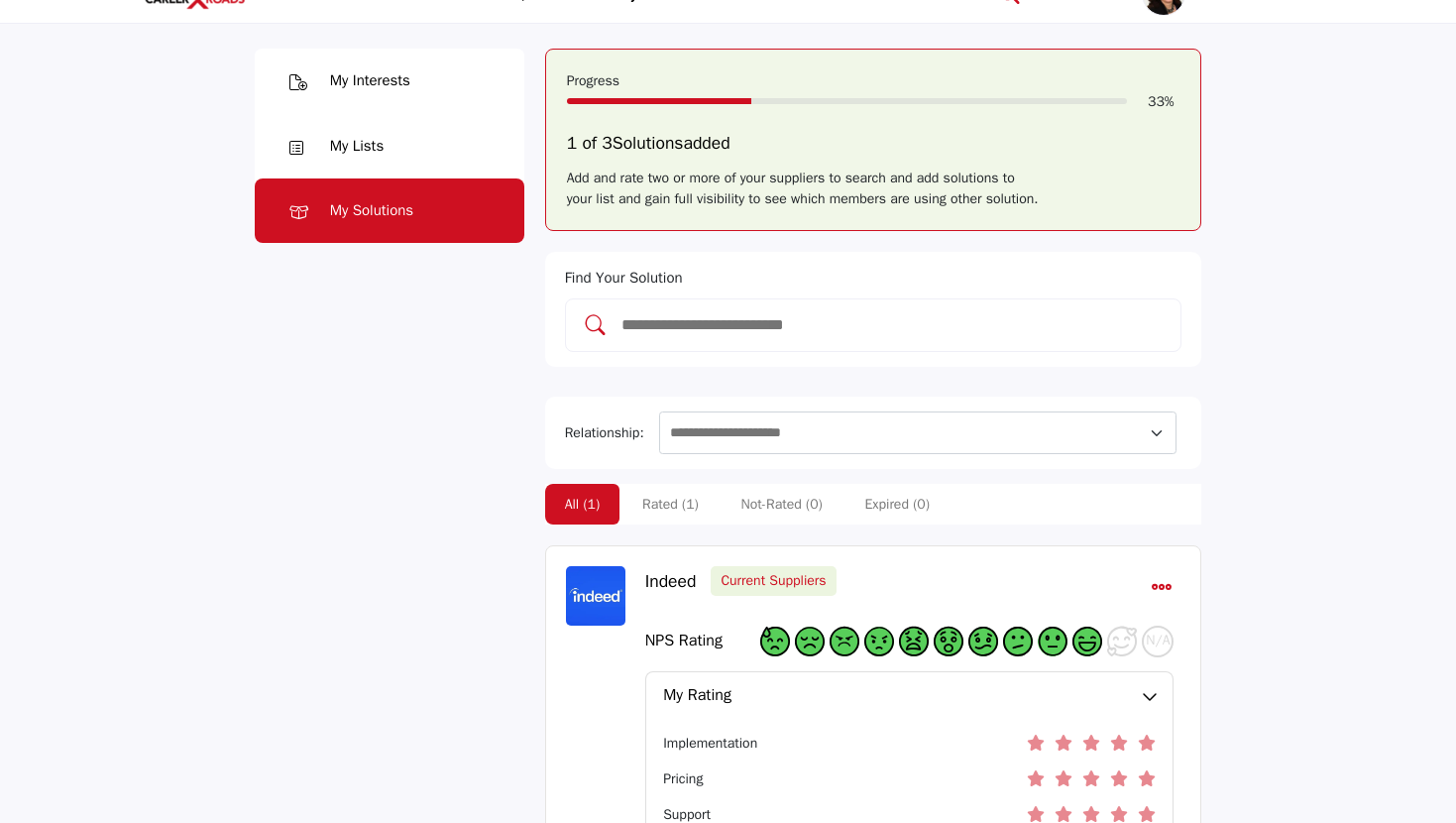scroll, scrollTop: 0, scrollLeft: 0, axis: both 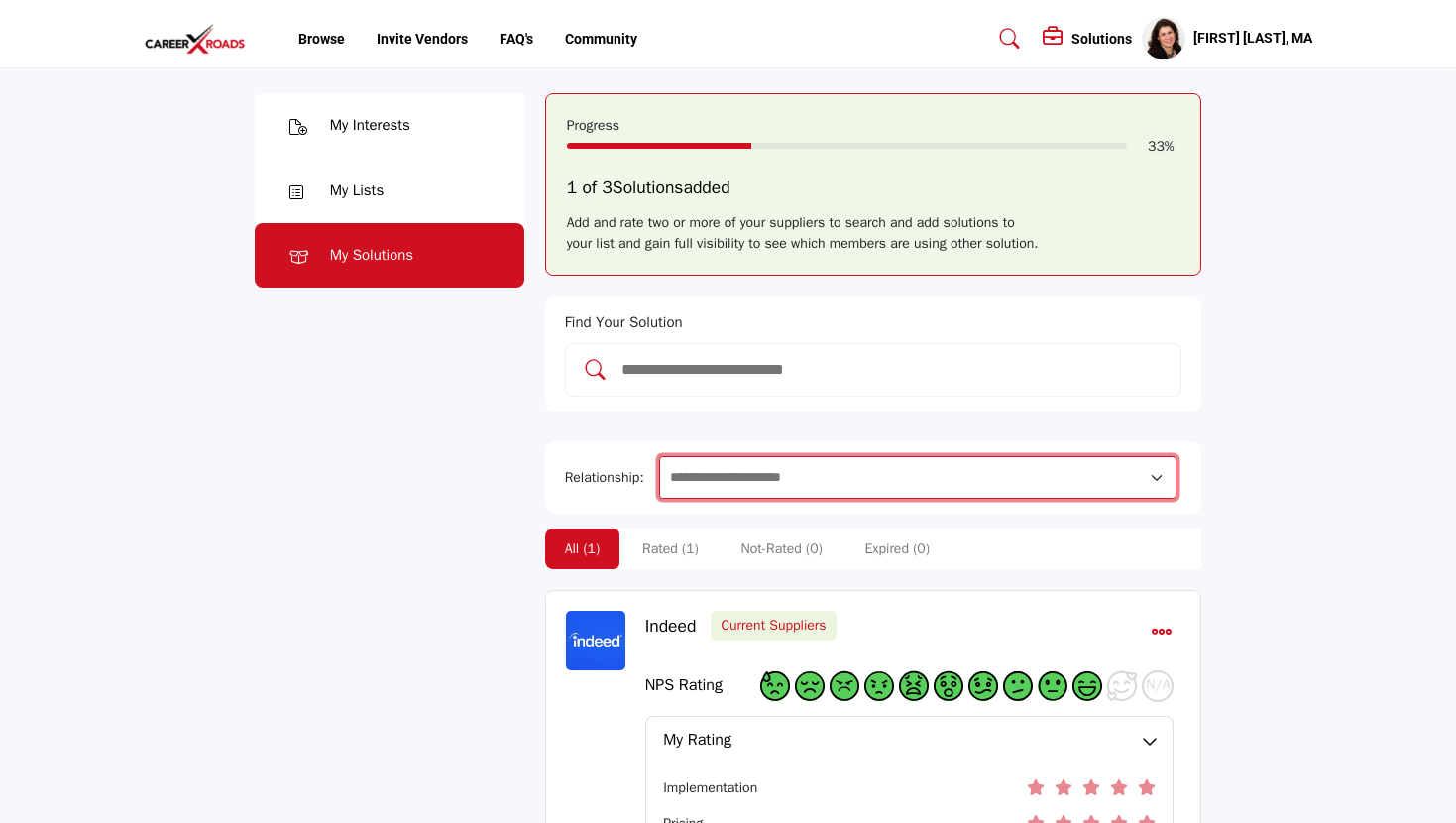 click on "**********" at bounding box center (918, 477) 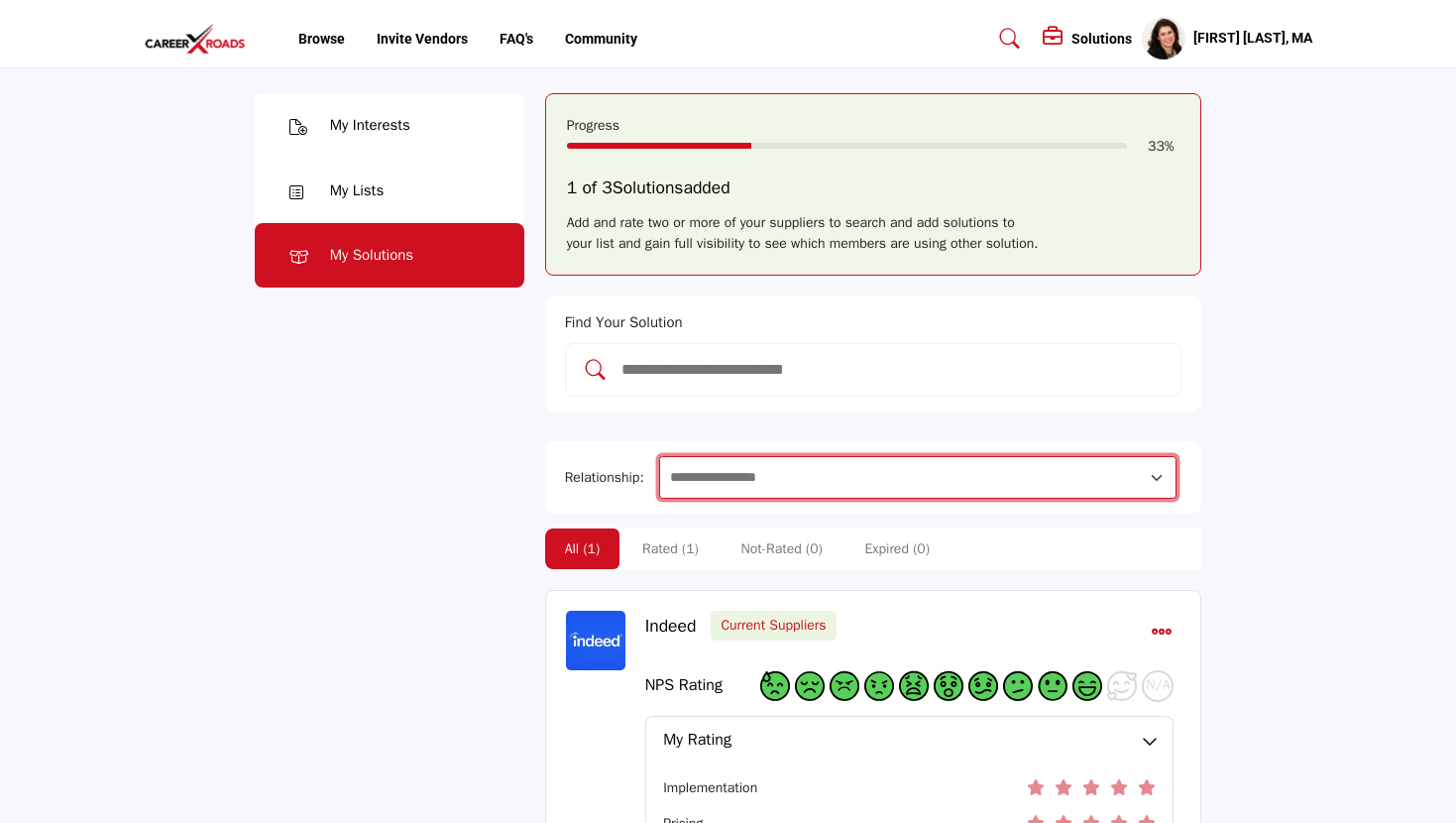click on "**********" at bounding box center [918, 477] 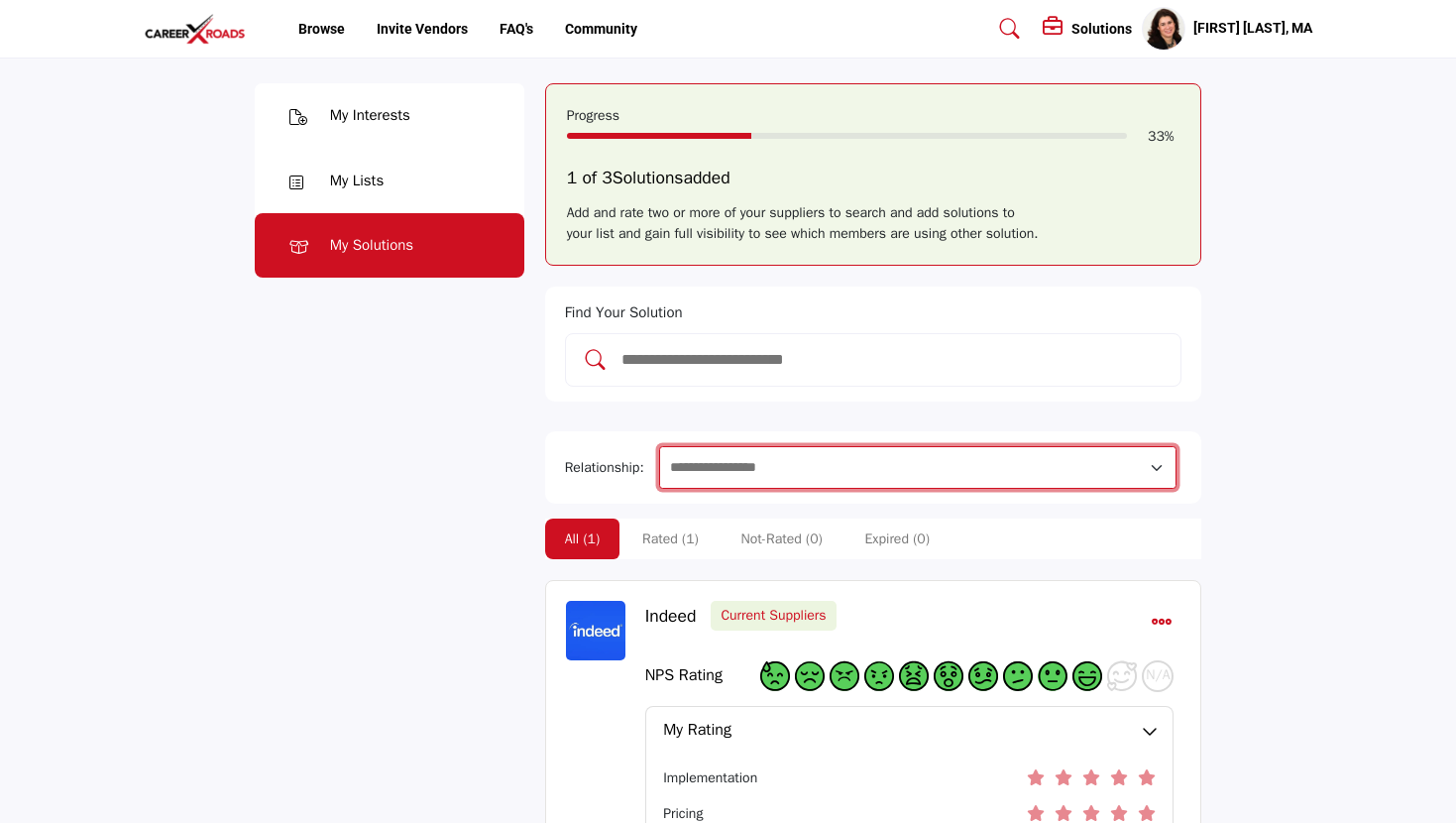 scroll, scrollTop: 0, scrollLeft: 0, axis: both 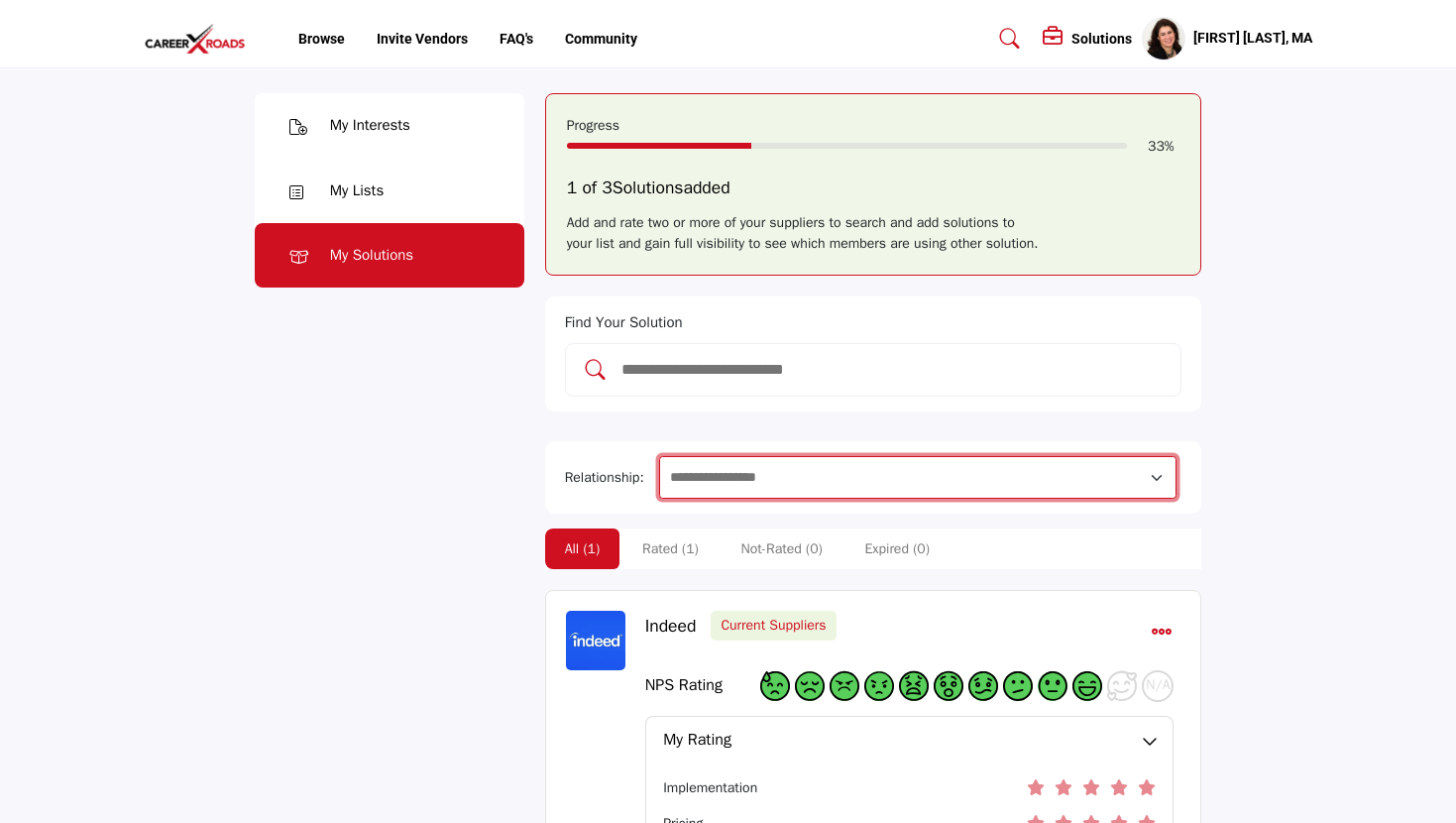 click on "**********" at bounding box center (918, 477) 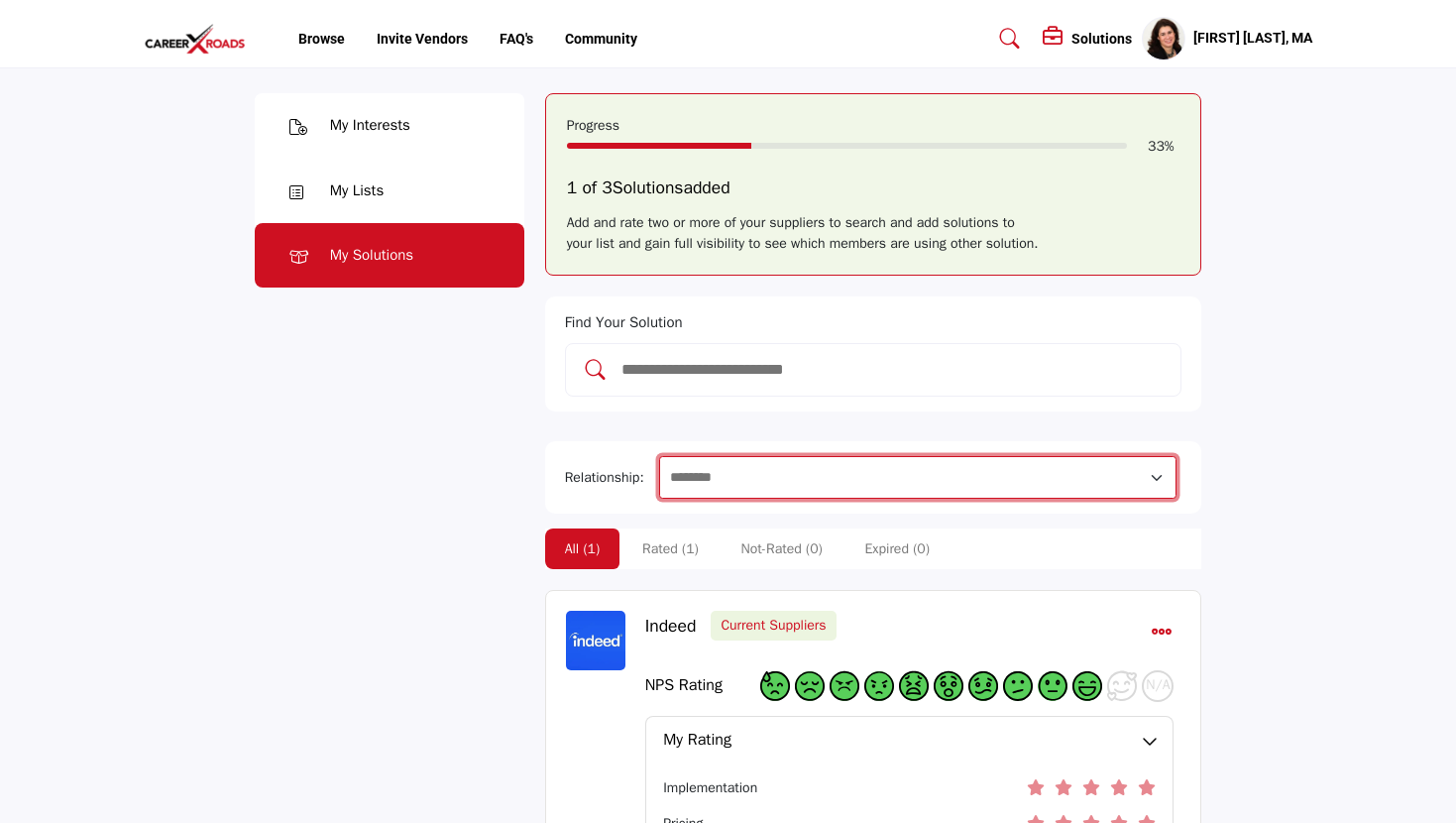 click on "**********" at bounding box center (918, 477) 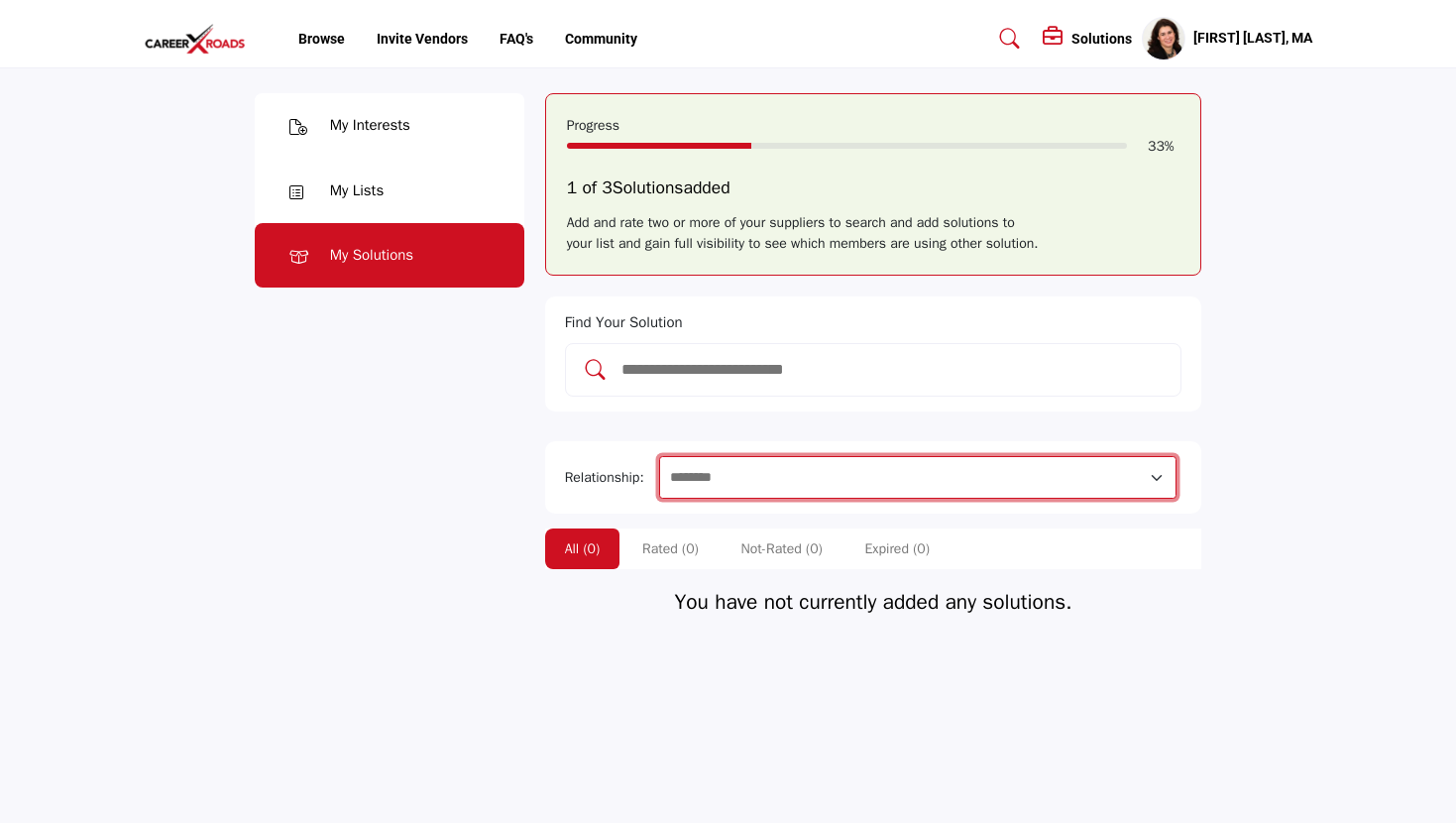 click on "**********" at bounding box center [918, 477] 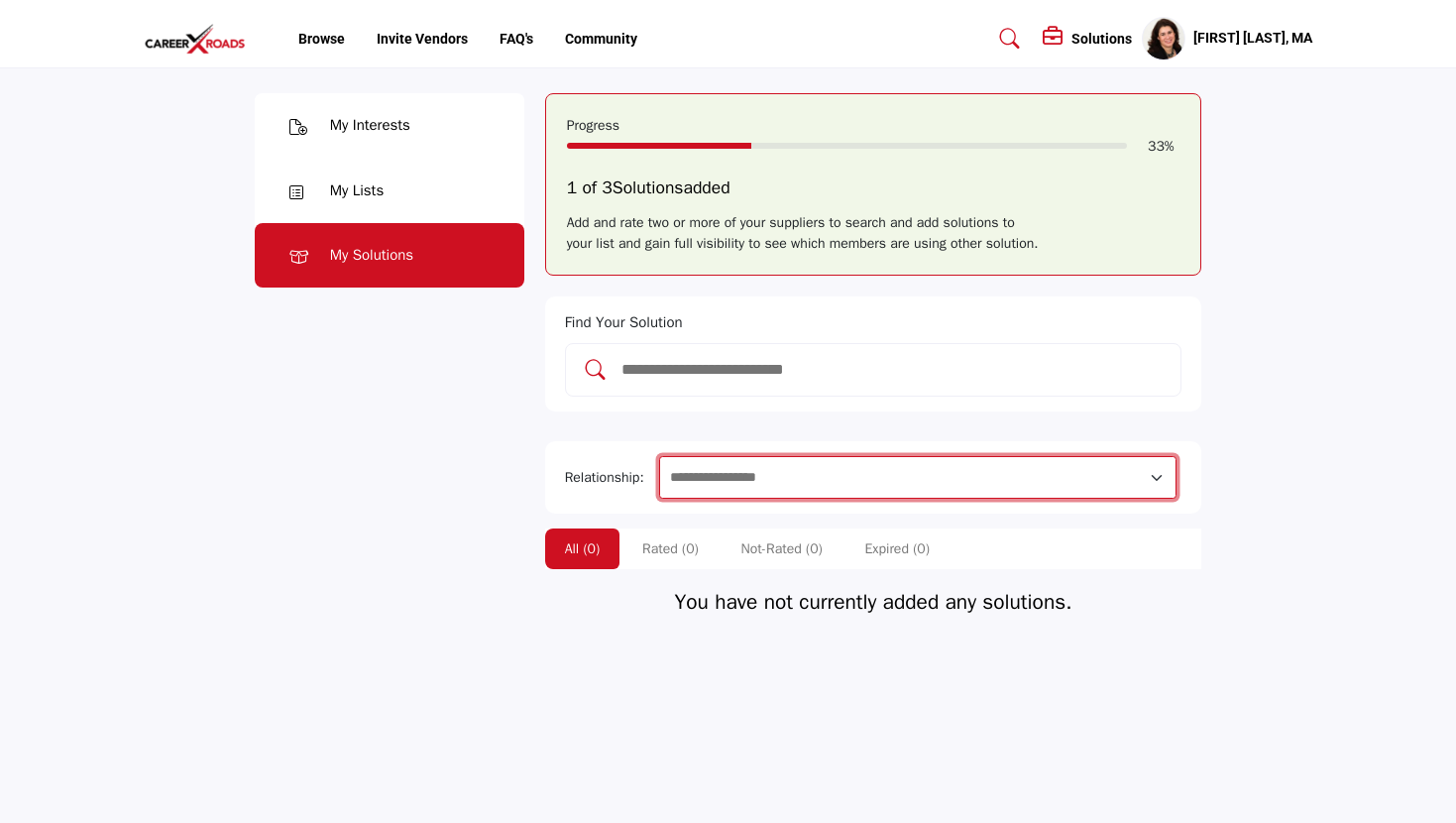 click on "**********" at bounding box center [918, 477] 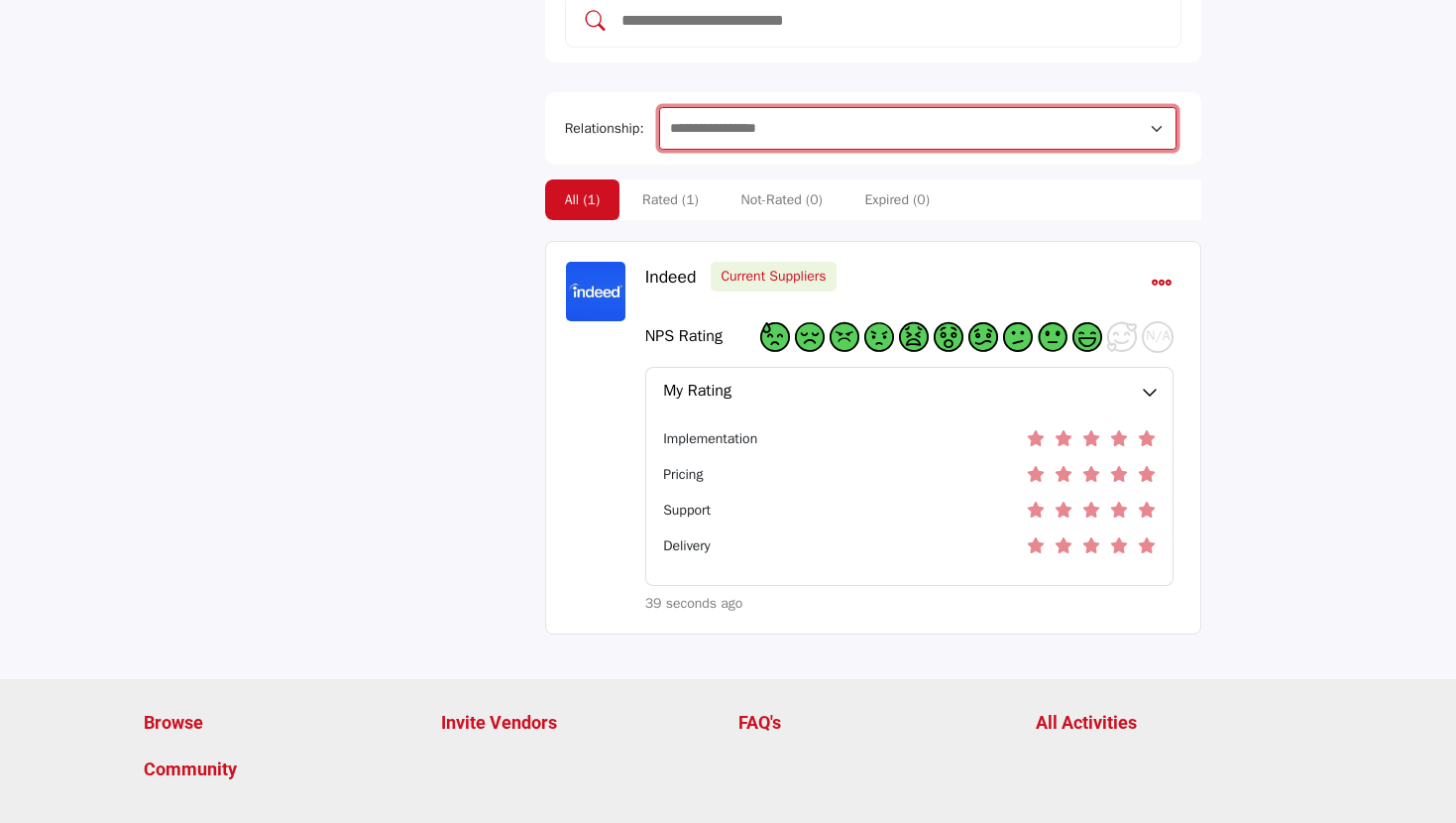 scroll, scrollTop: 291, scrollLeft: 0, axis: vertical 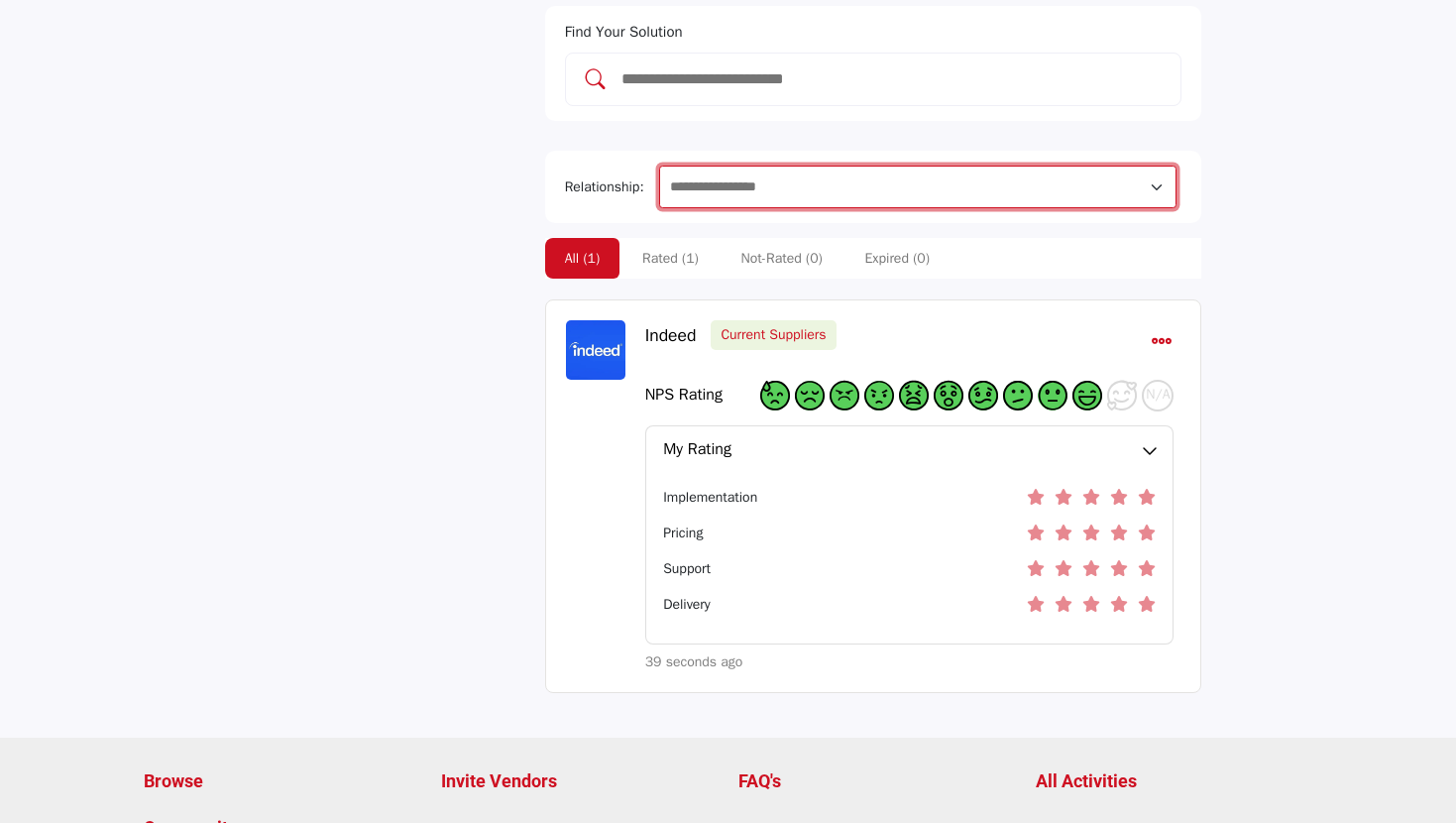 click on "**********" at bounding box center (918, 186) 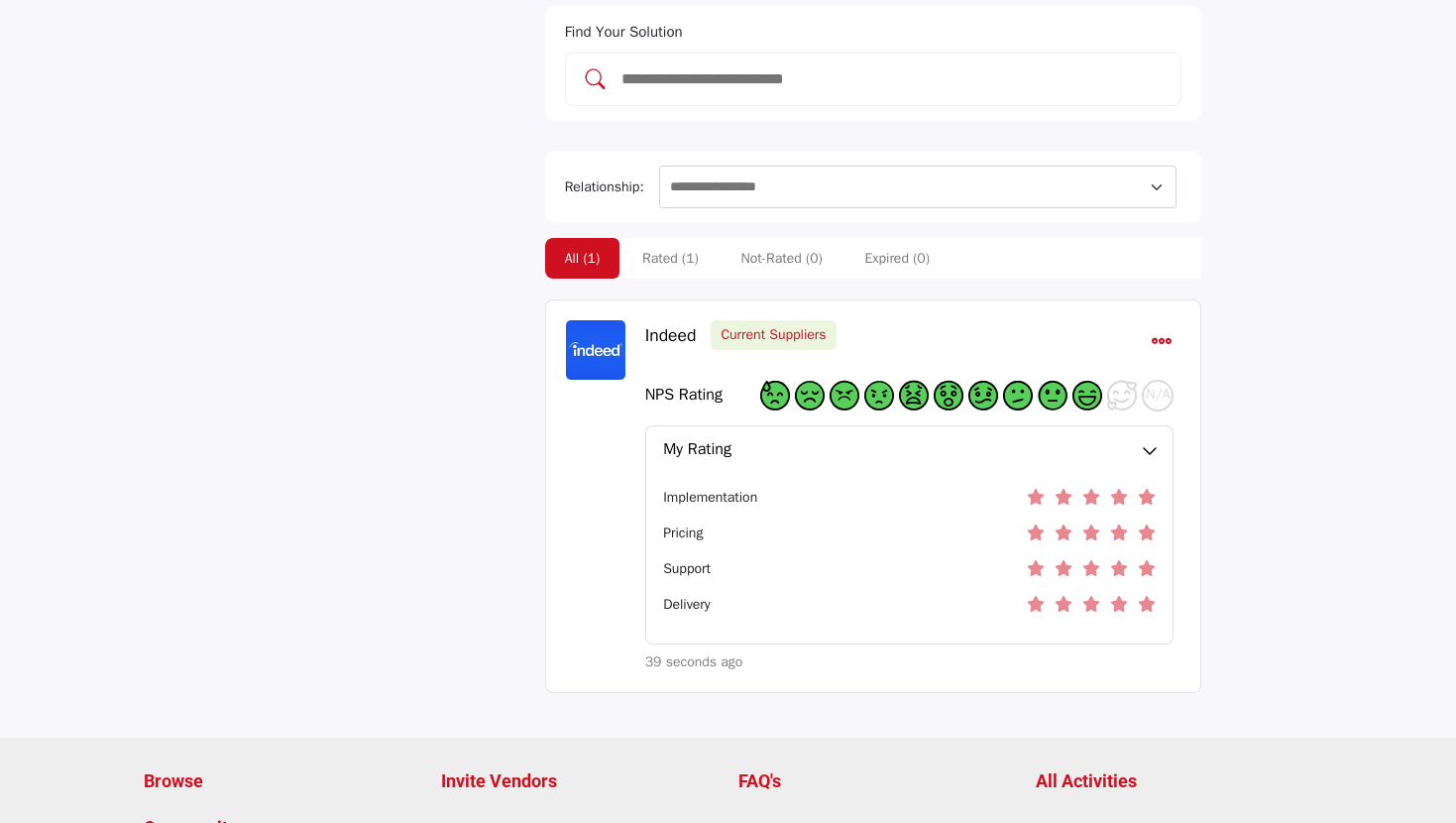 click at bounding box center [873, 79] 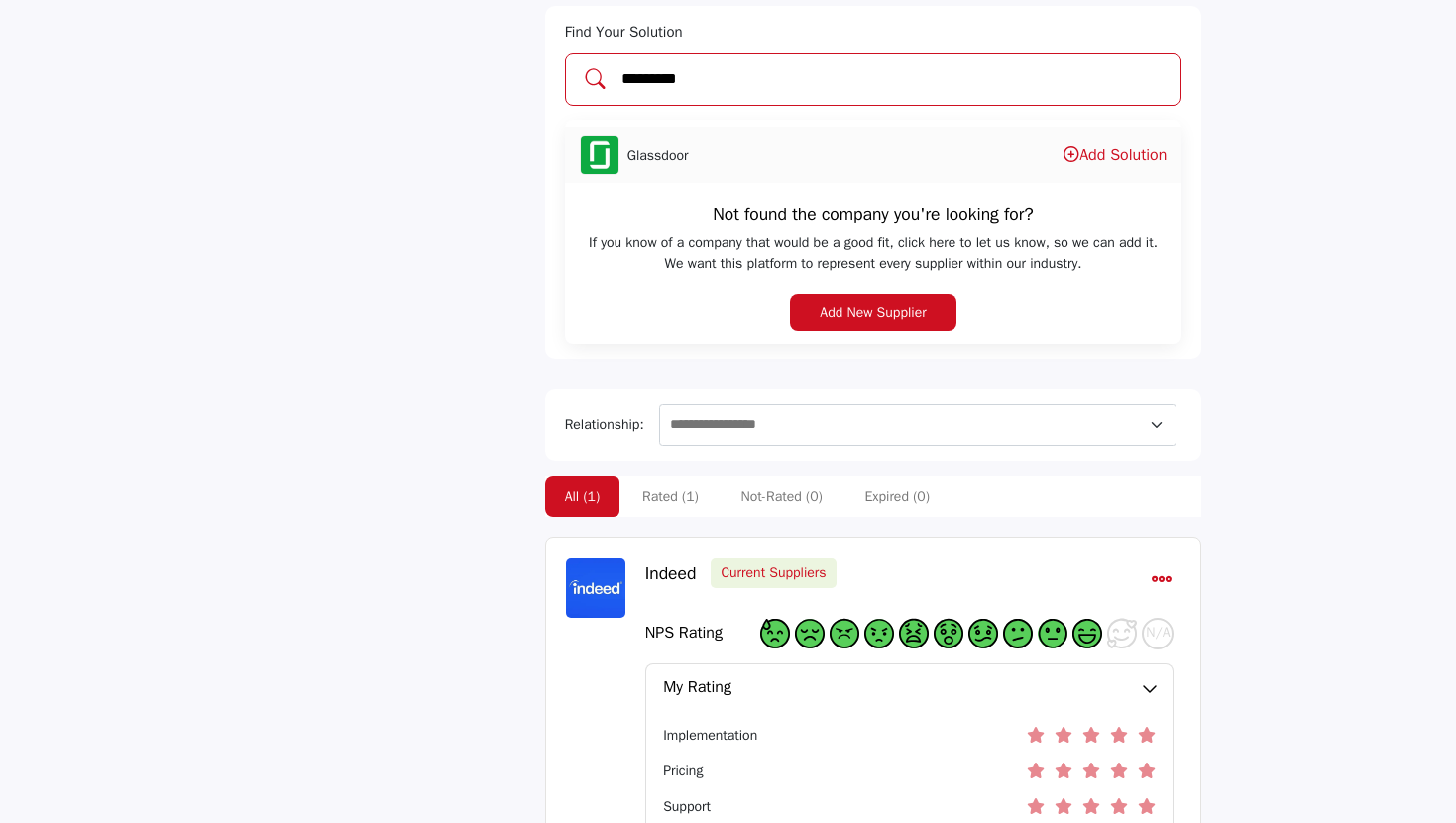 type on "*********" 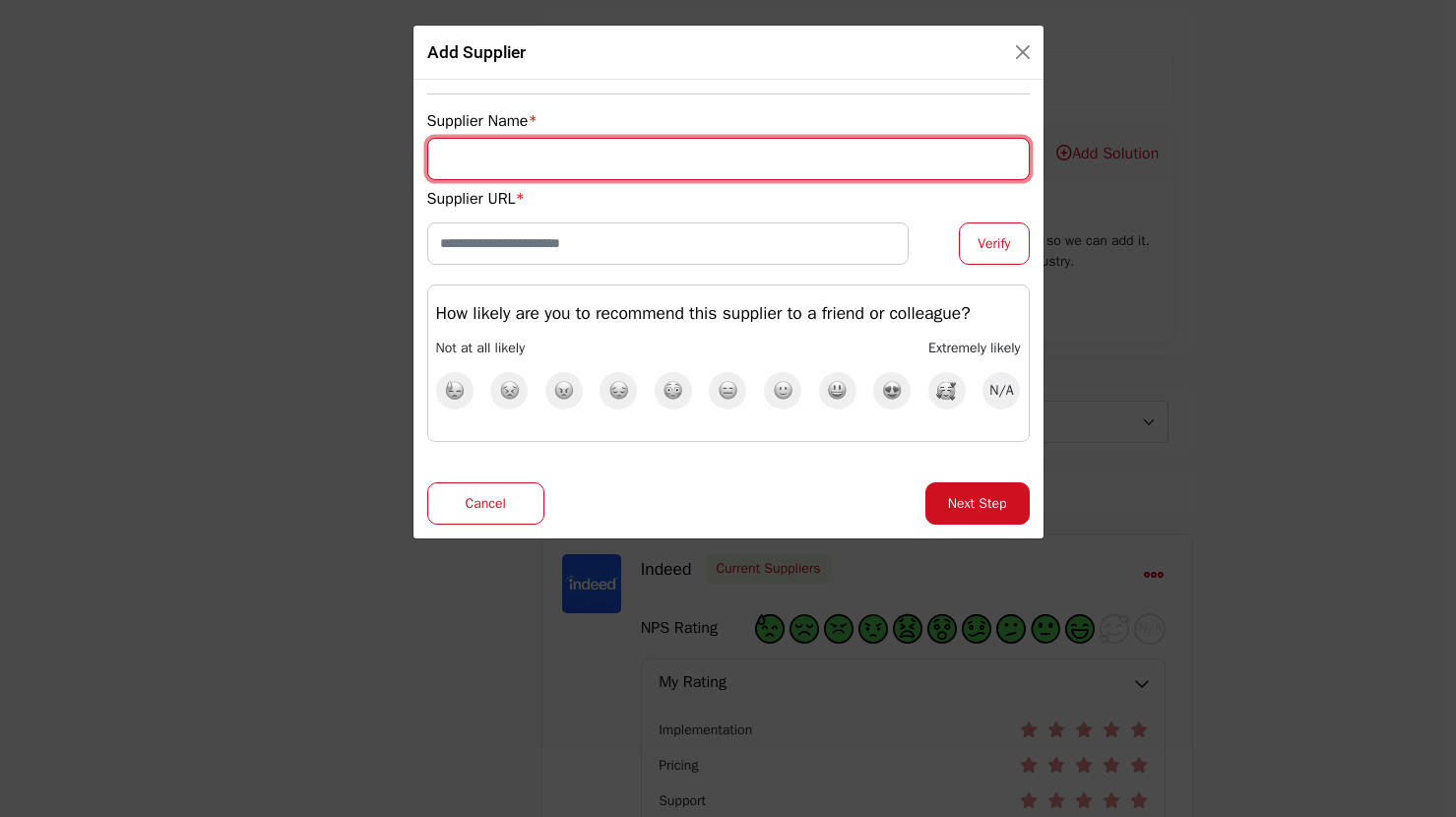 click at bounding box center [728, 158] 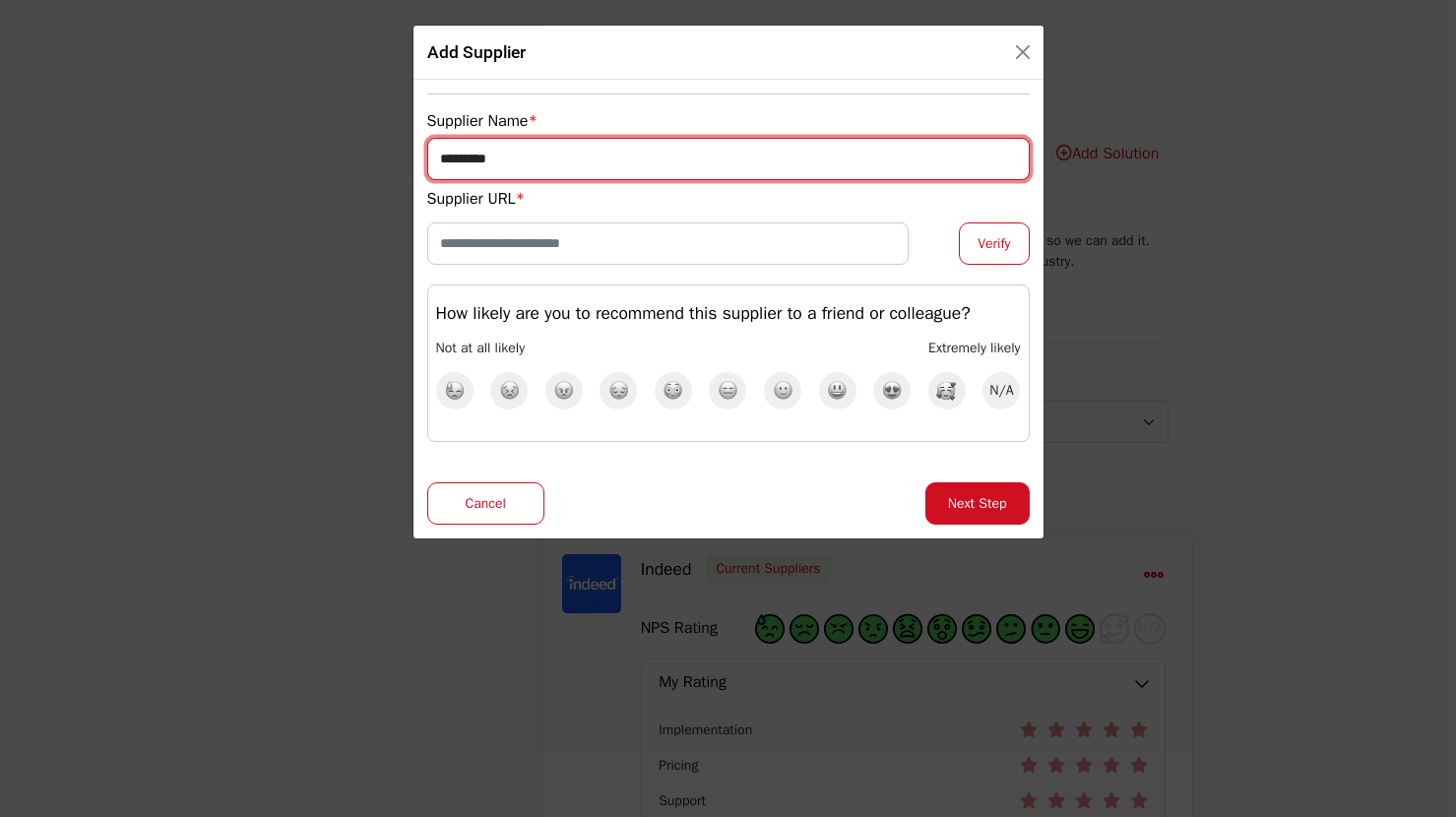 type on "*********" 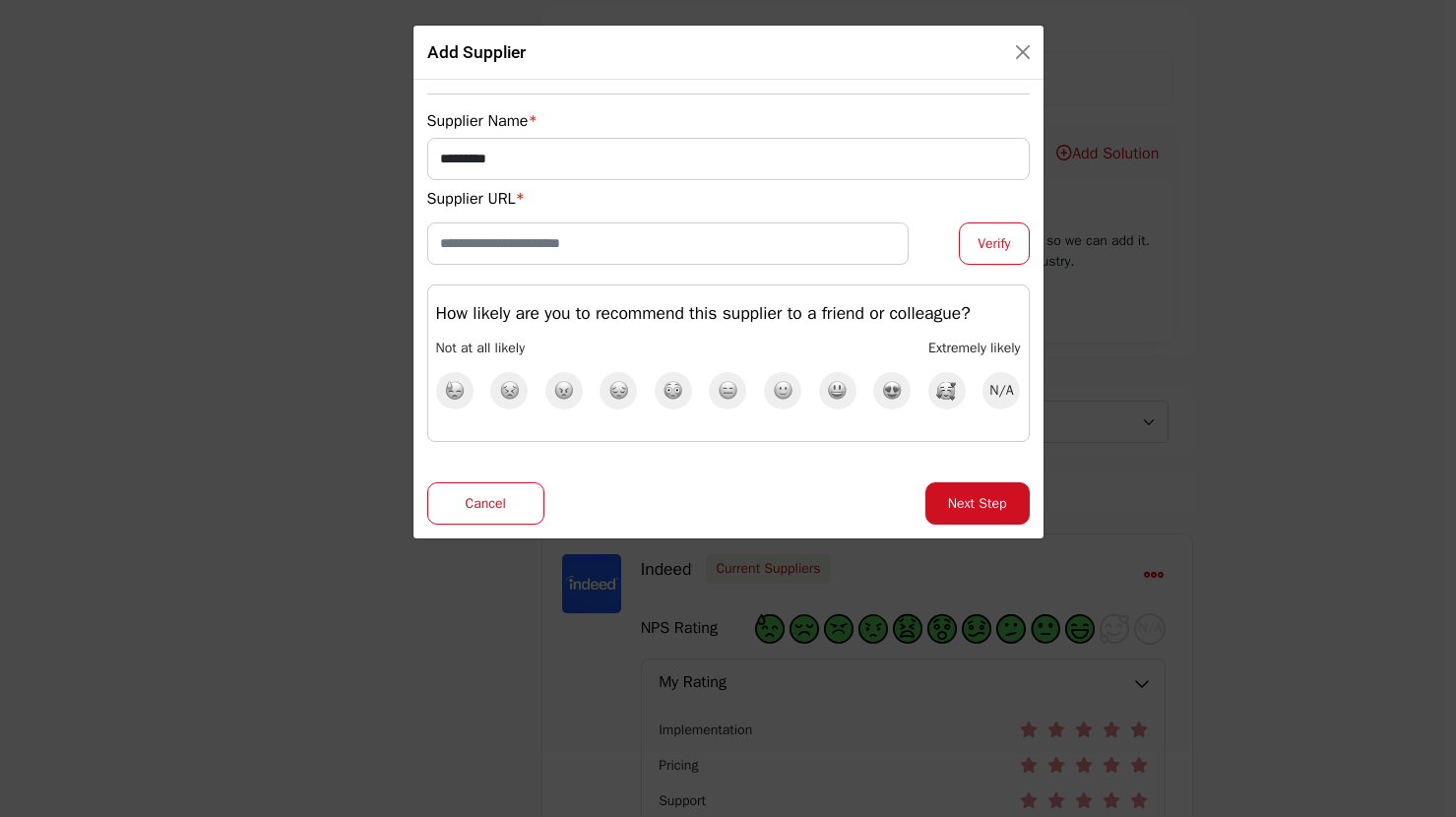 click at bounding box center (892, 390) 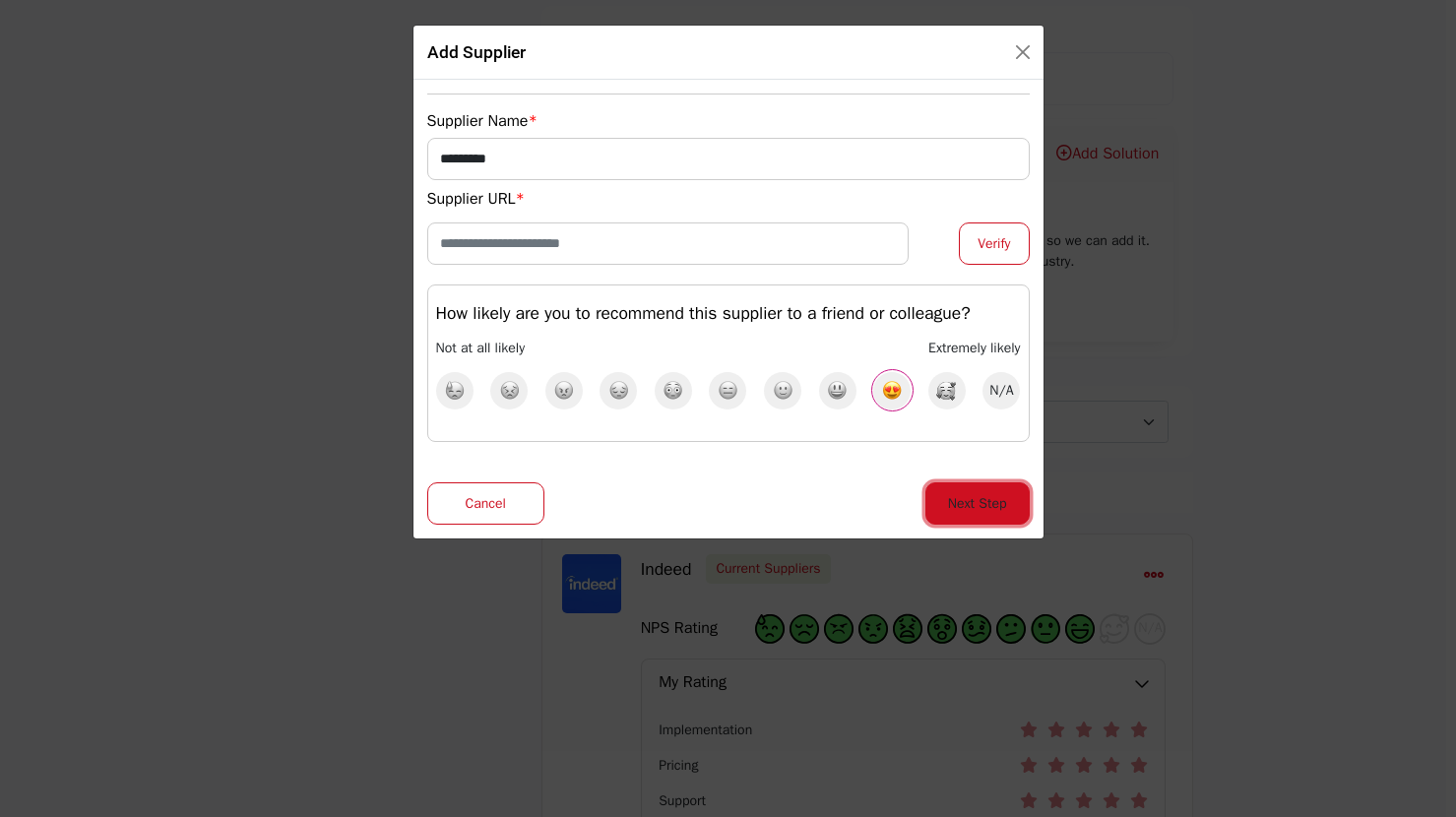 click on "Next Step" at bounding box center [978, 503] 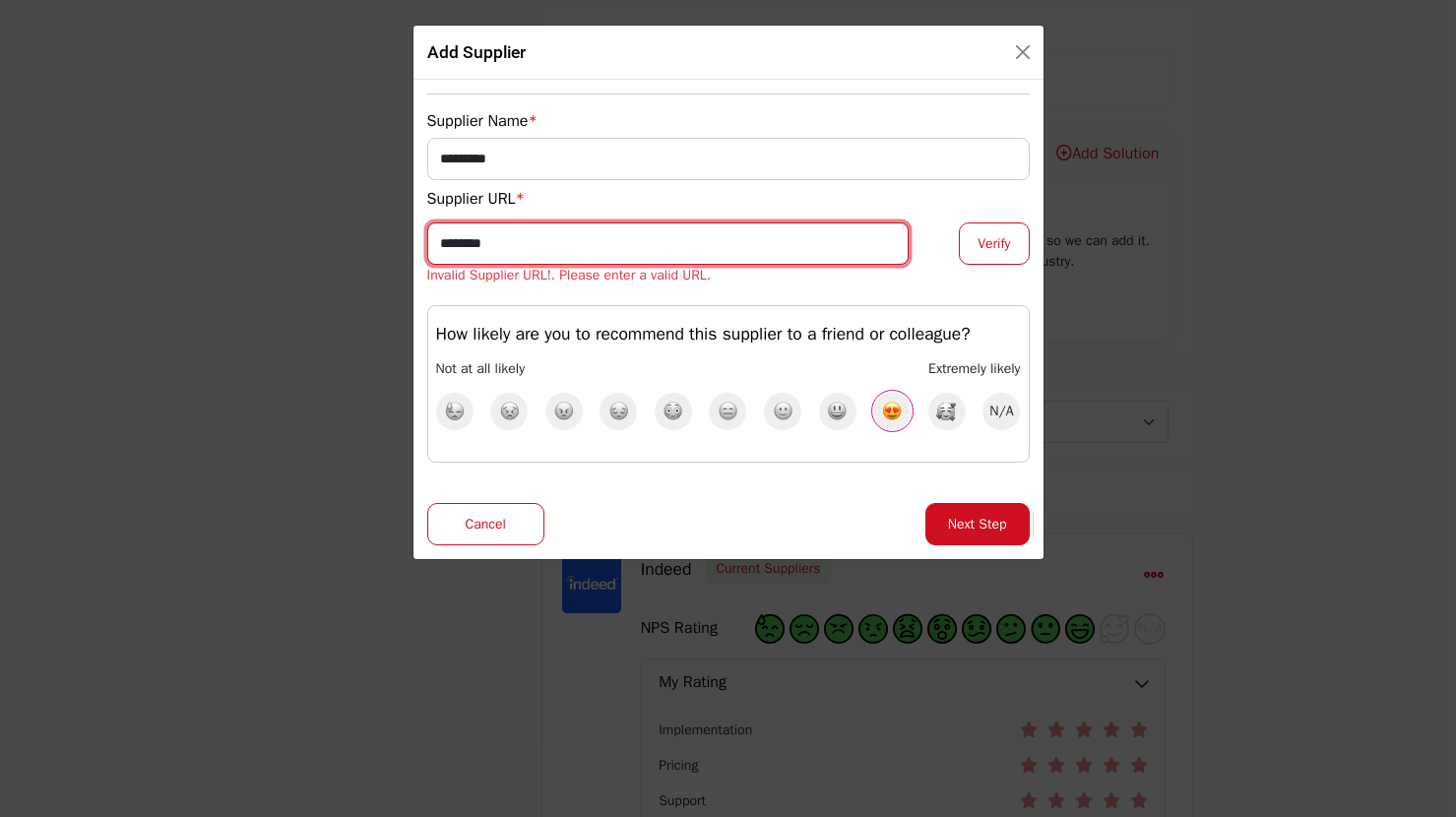 click on "********" at bounding box center [668, 243] 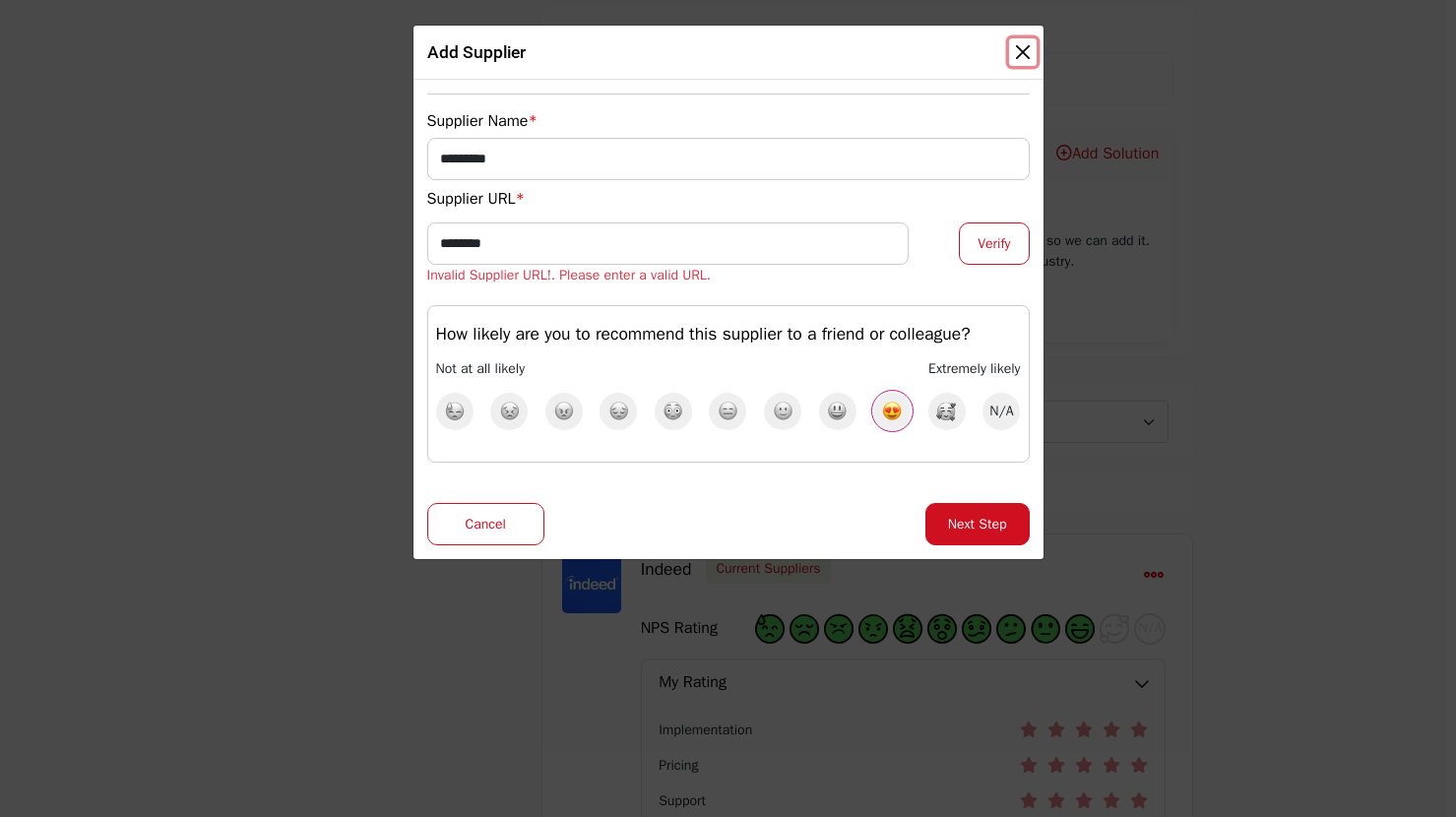 click at bounding box center [1023, 52] 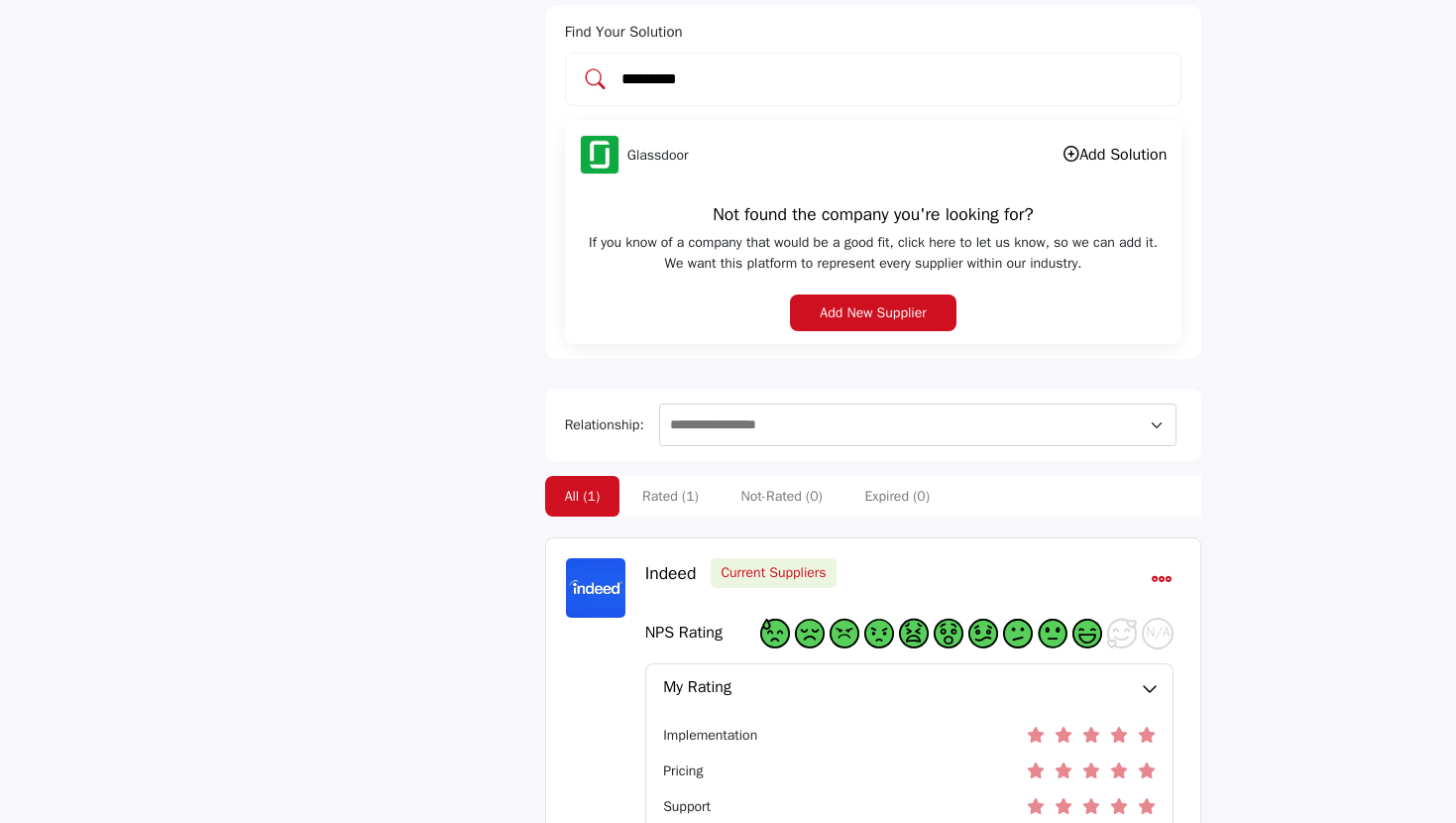 click on "Glassdoor
Add Solution" at bounding box center [873, 155] 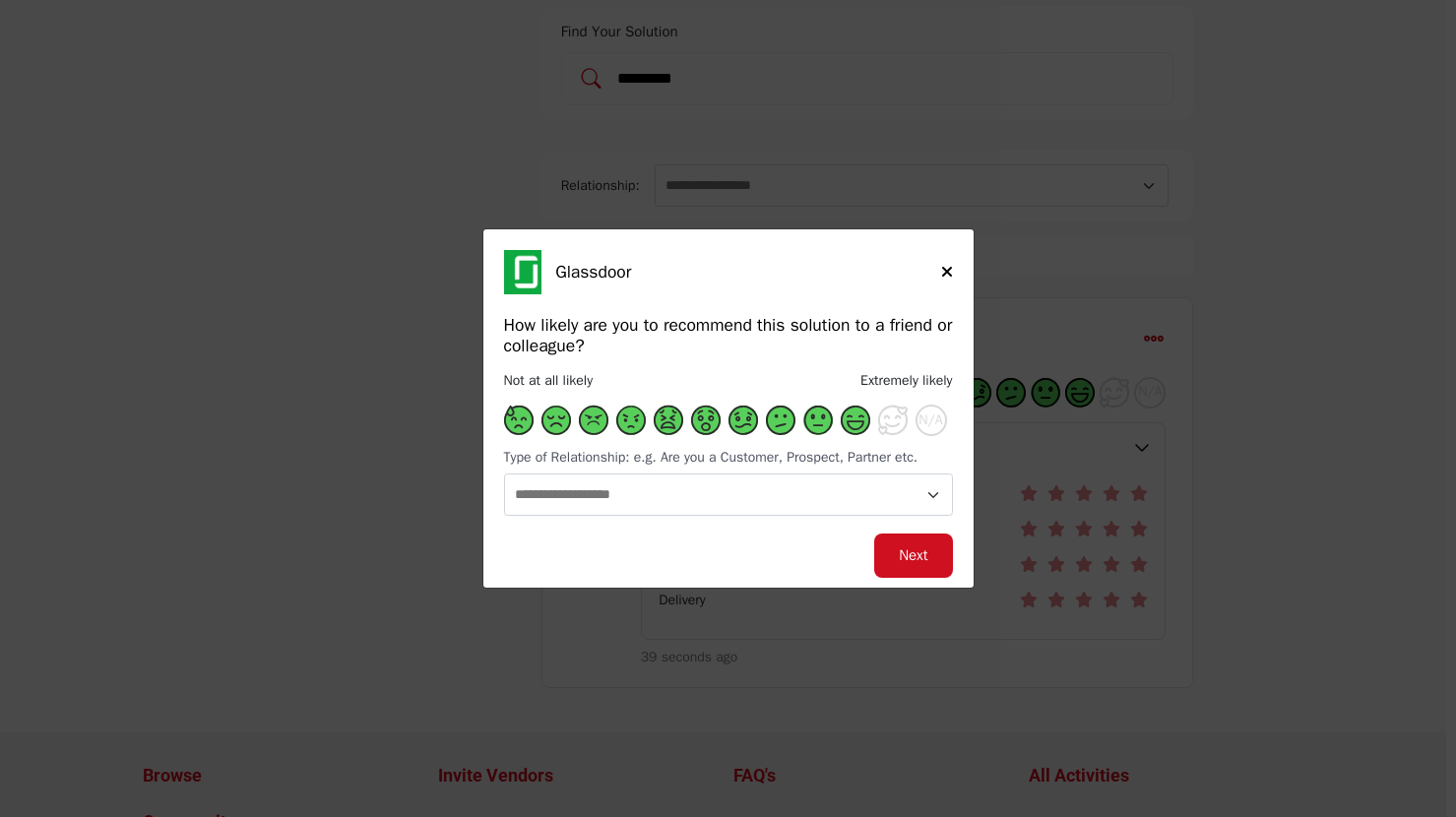 click at bounding box center [855, 420] 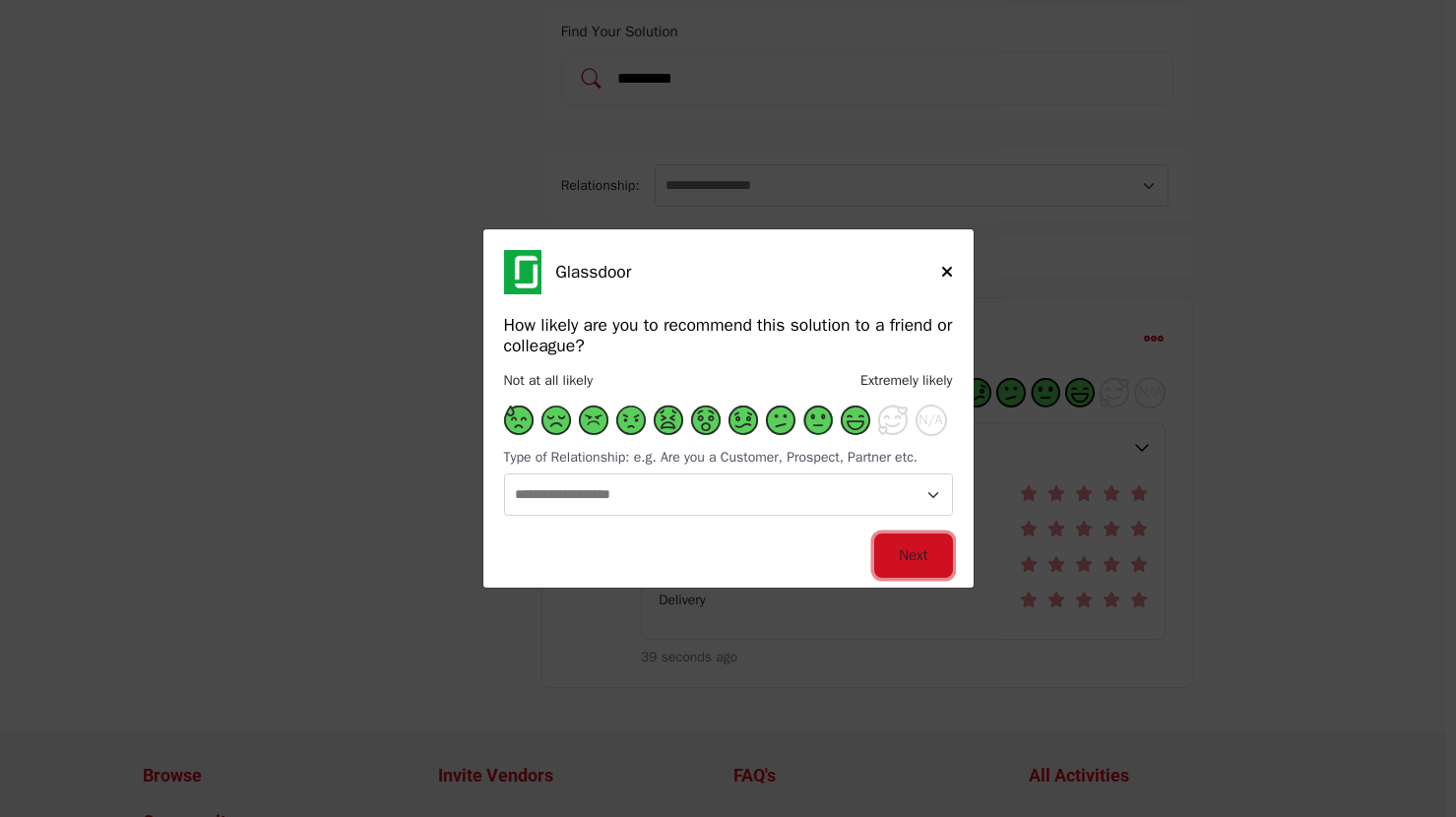 click on "Next" at bounding box center [913, 555] 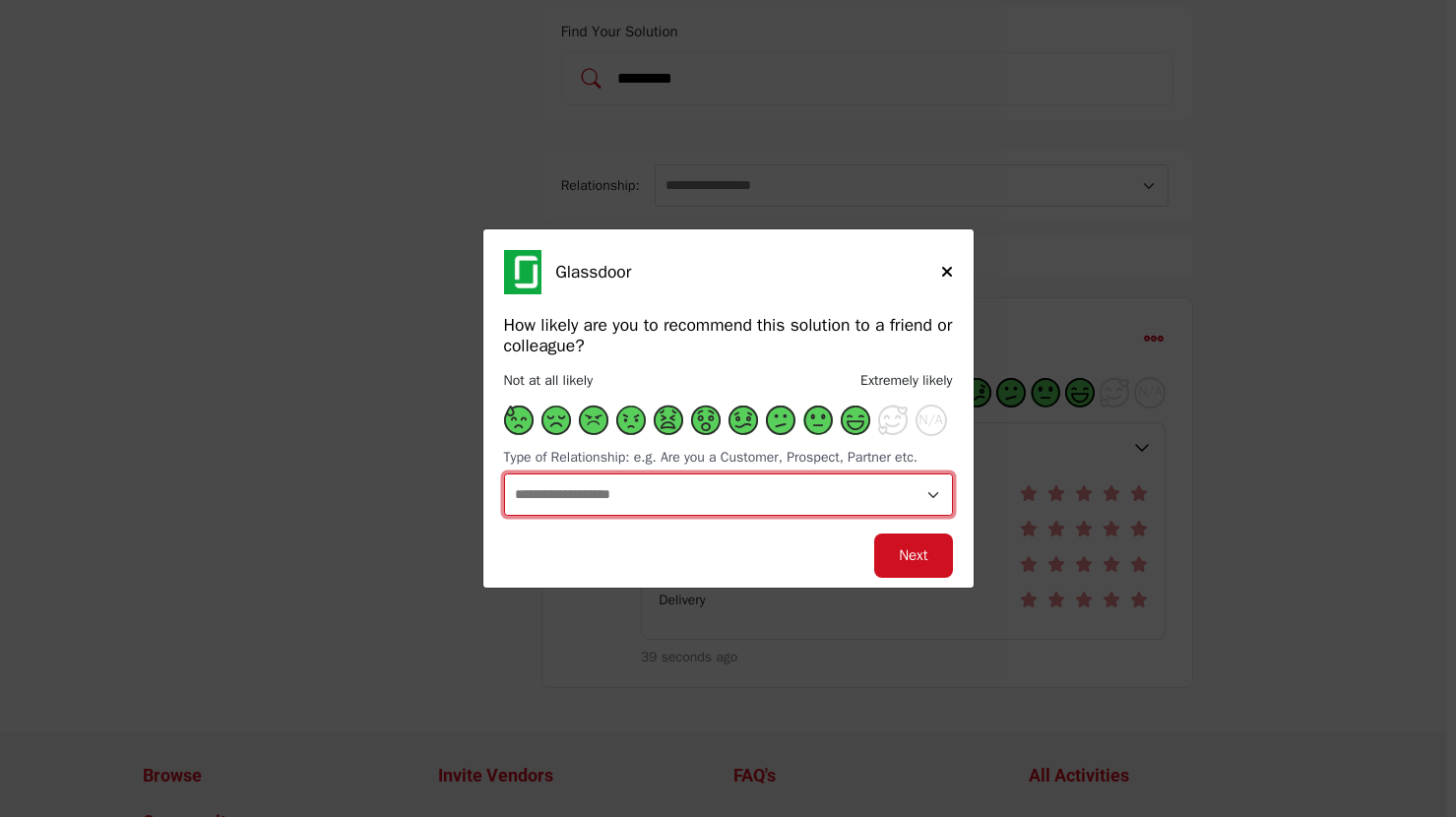 click on "**********" at bounding box center (728, 494) 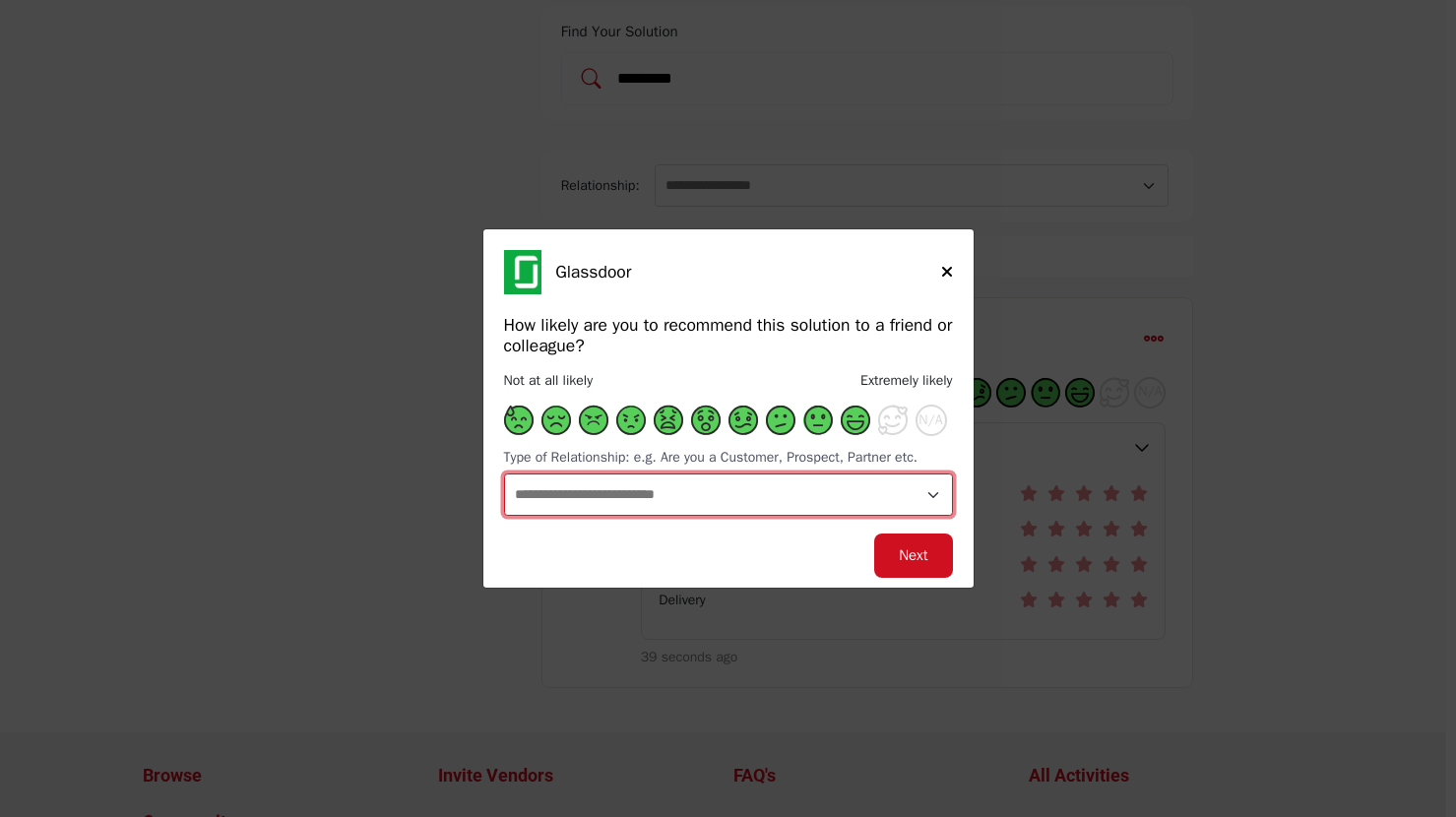 click on "**********" at bounding box center (728, 494) 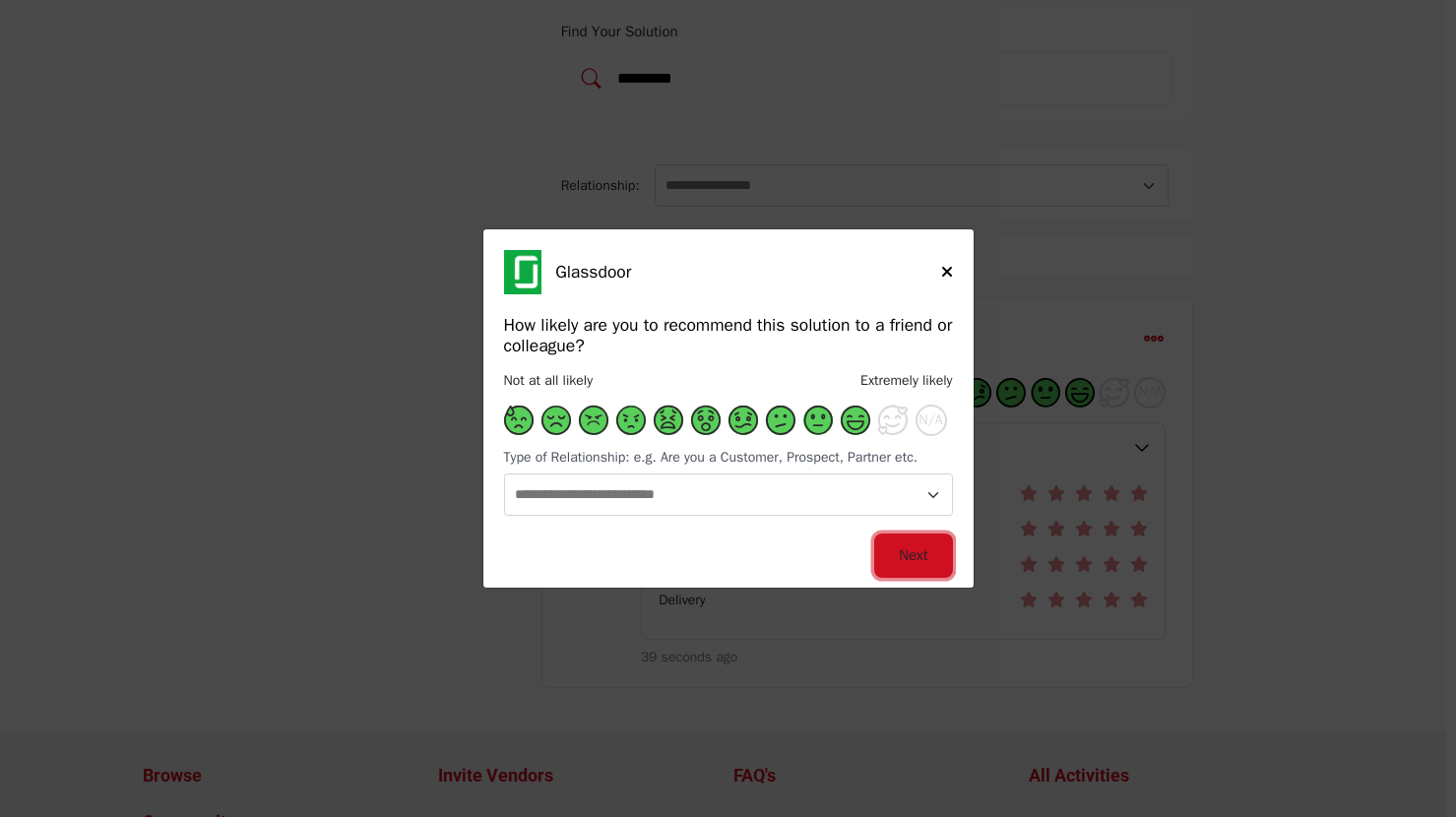 click on "Next" at bounding box center [913, 555] 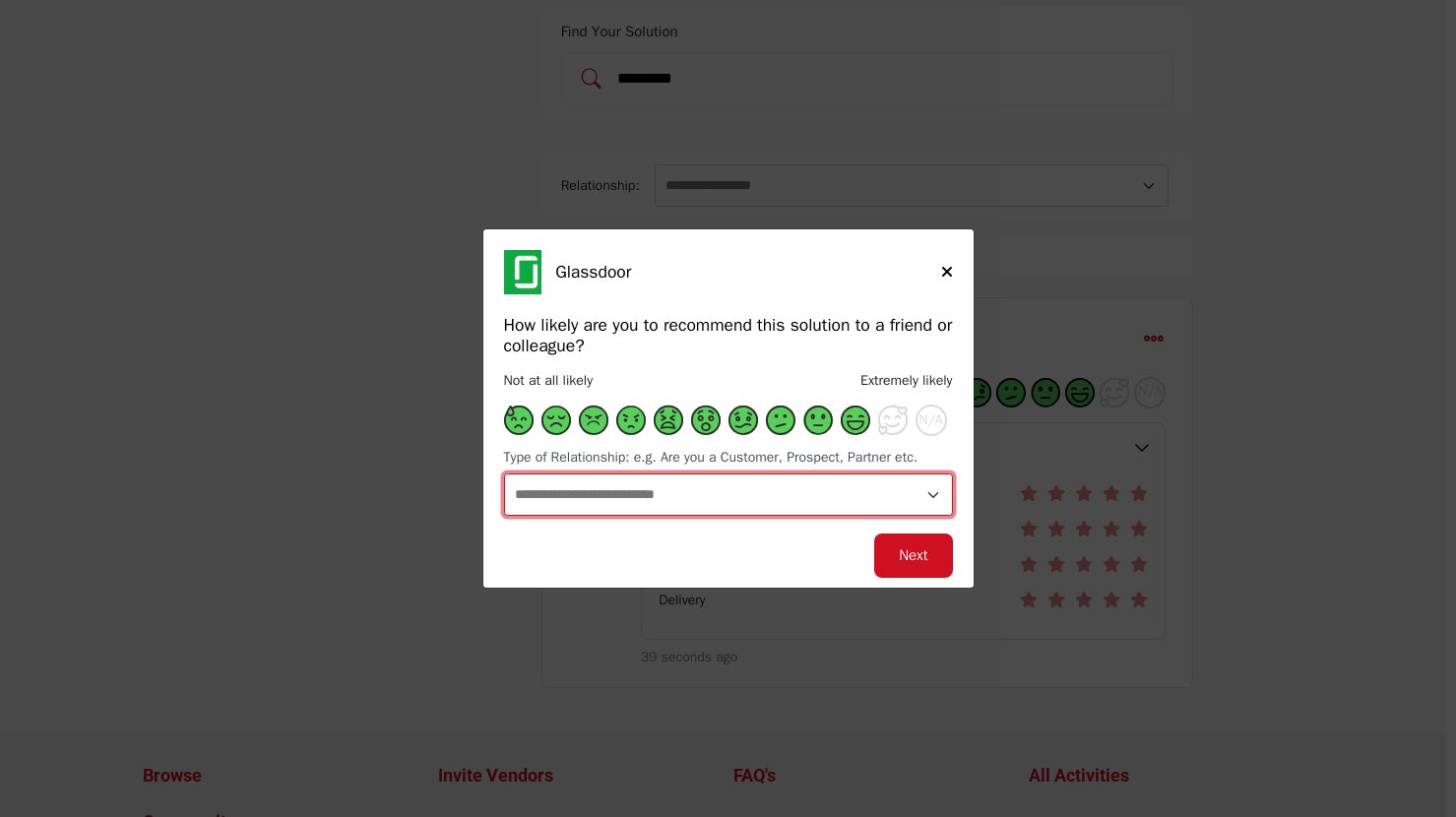 click on "**********" at bounding box center (728, 494) 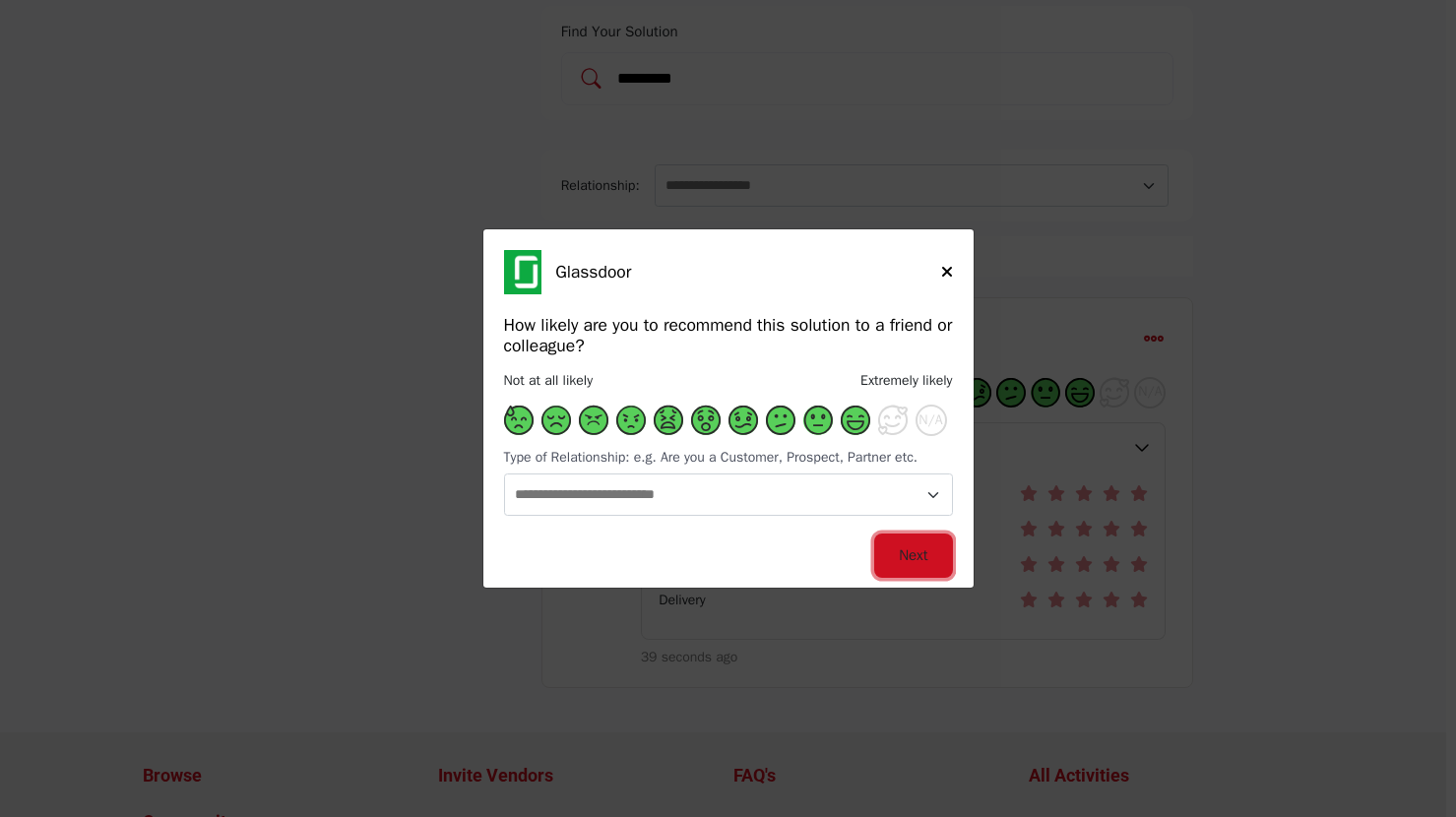 click on "Next" at bounding box center [913, 555] 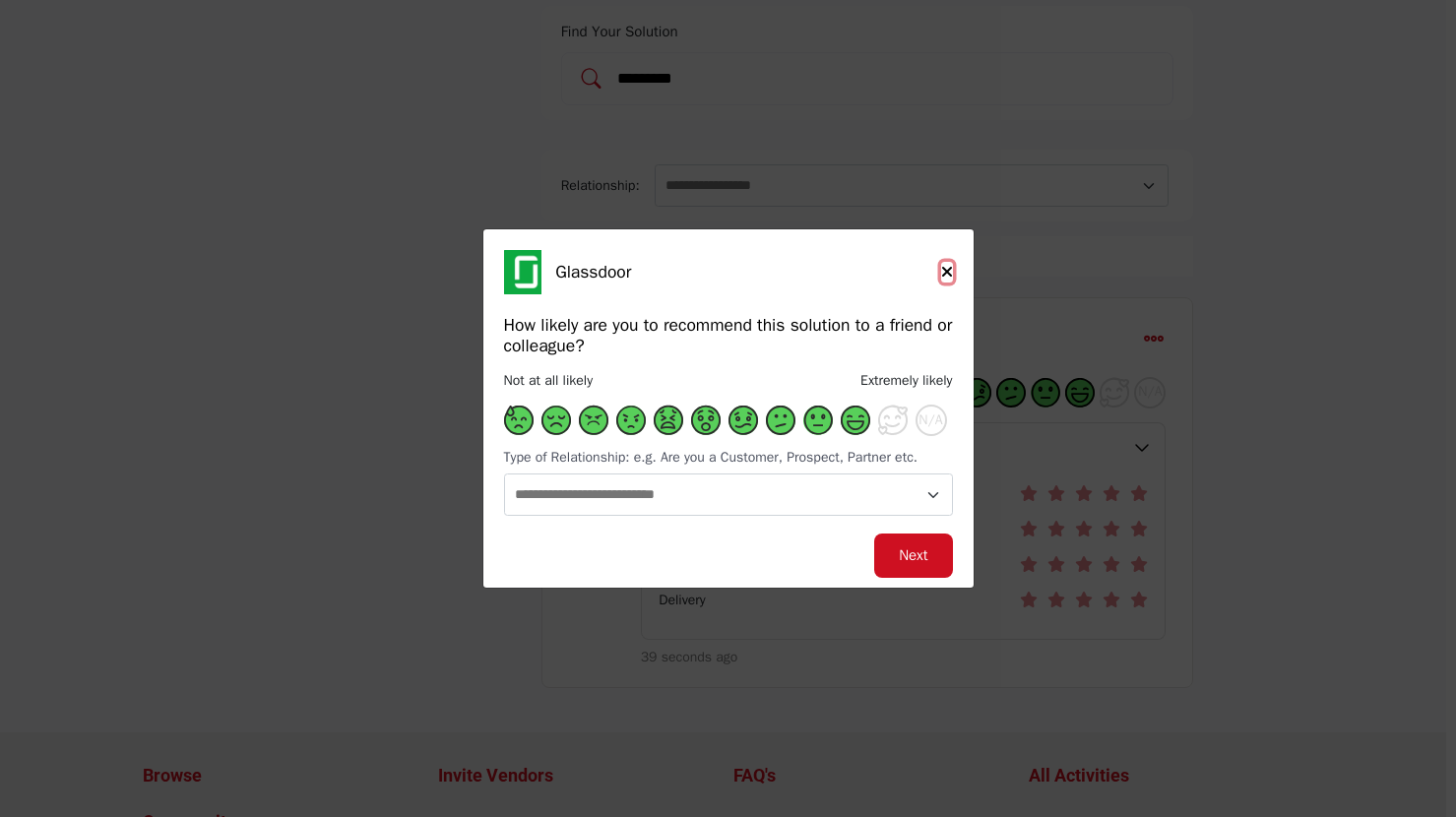 click at bounding box center [947, 272] 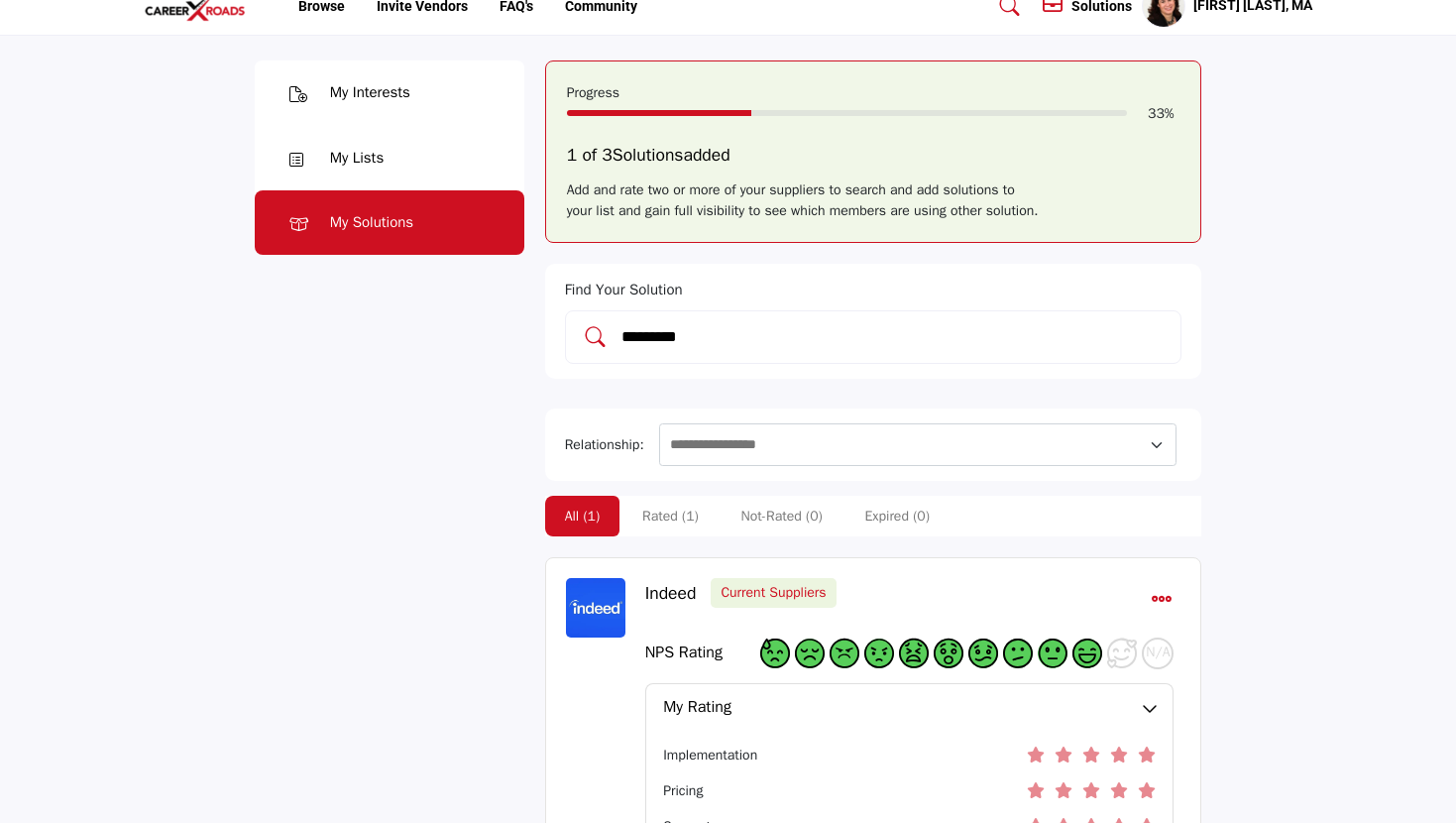 scroll, scrollTop: 0, scrollLeft: 0, axis: both 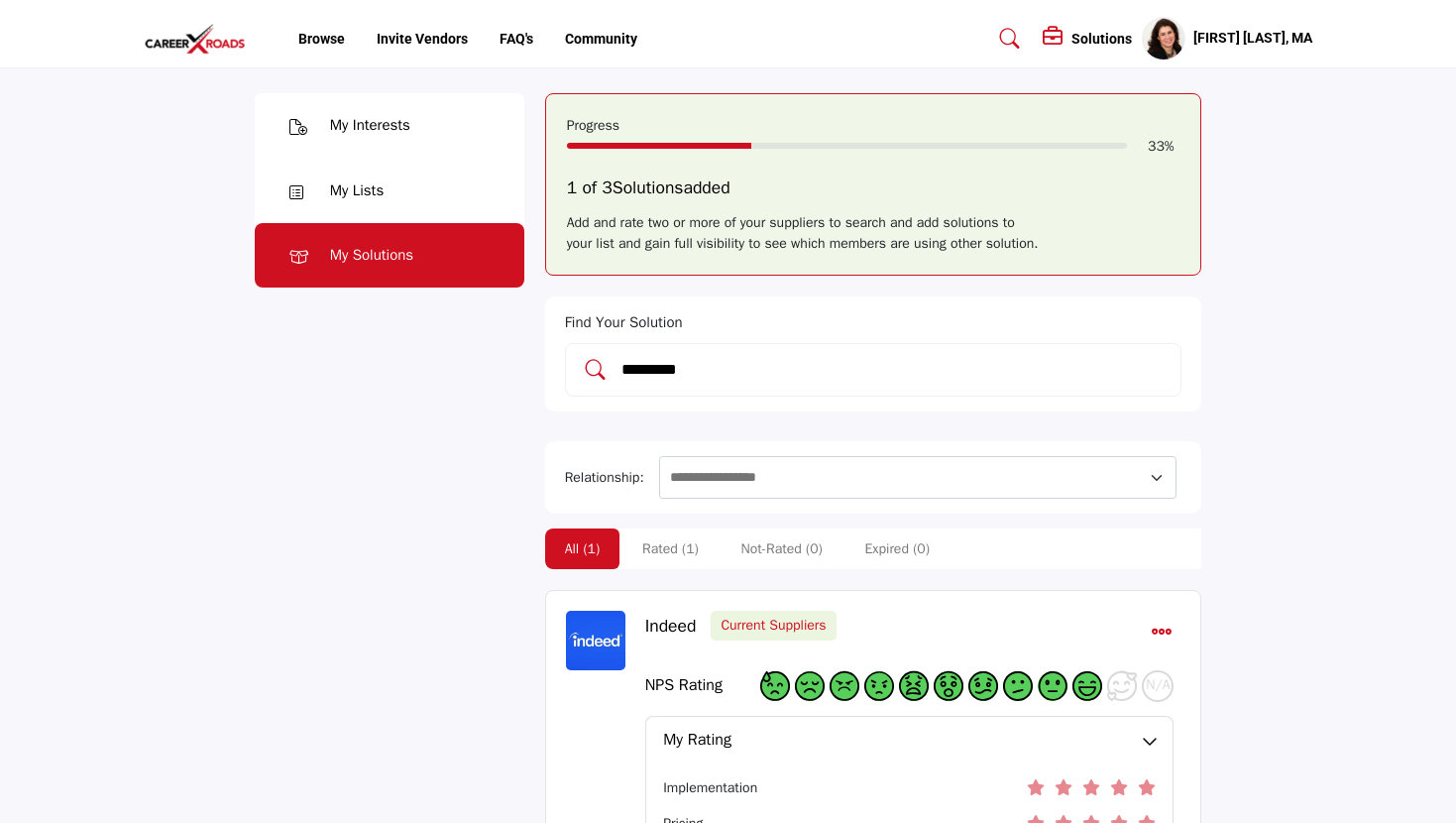 click on "*********" at bounding box center [873, 370] 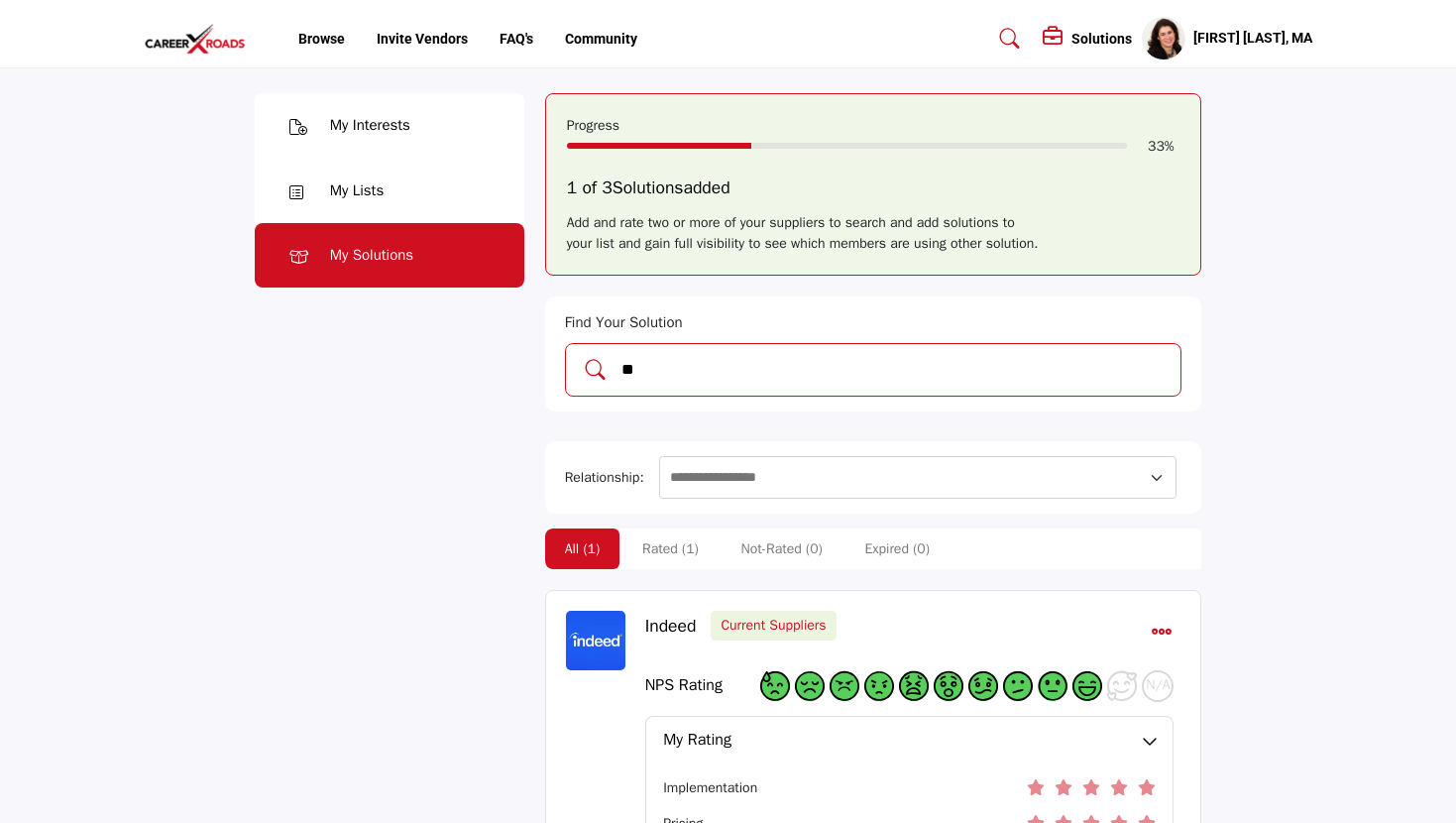 type on "*" 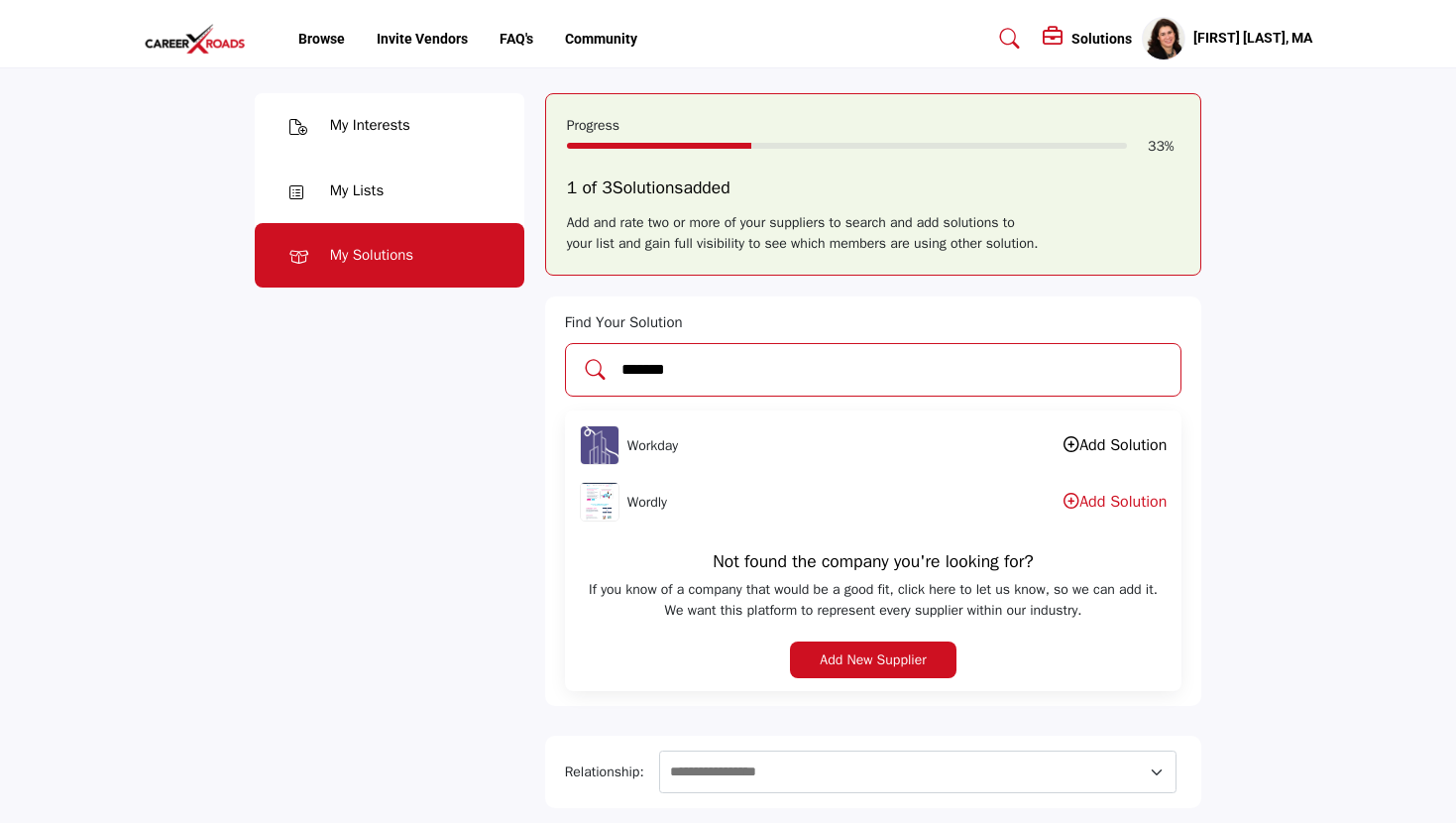 type on "*******" 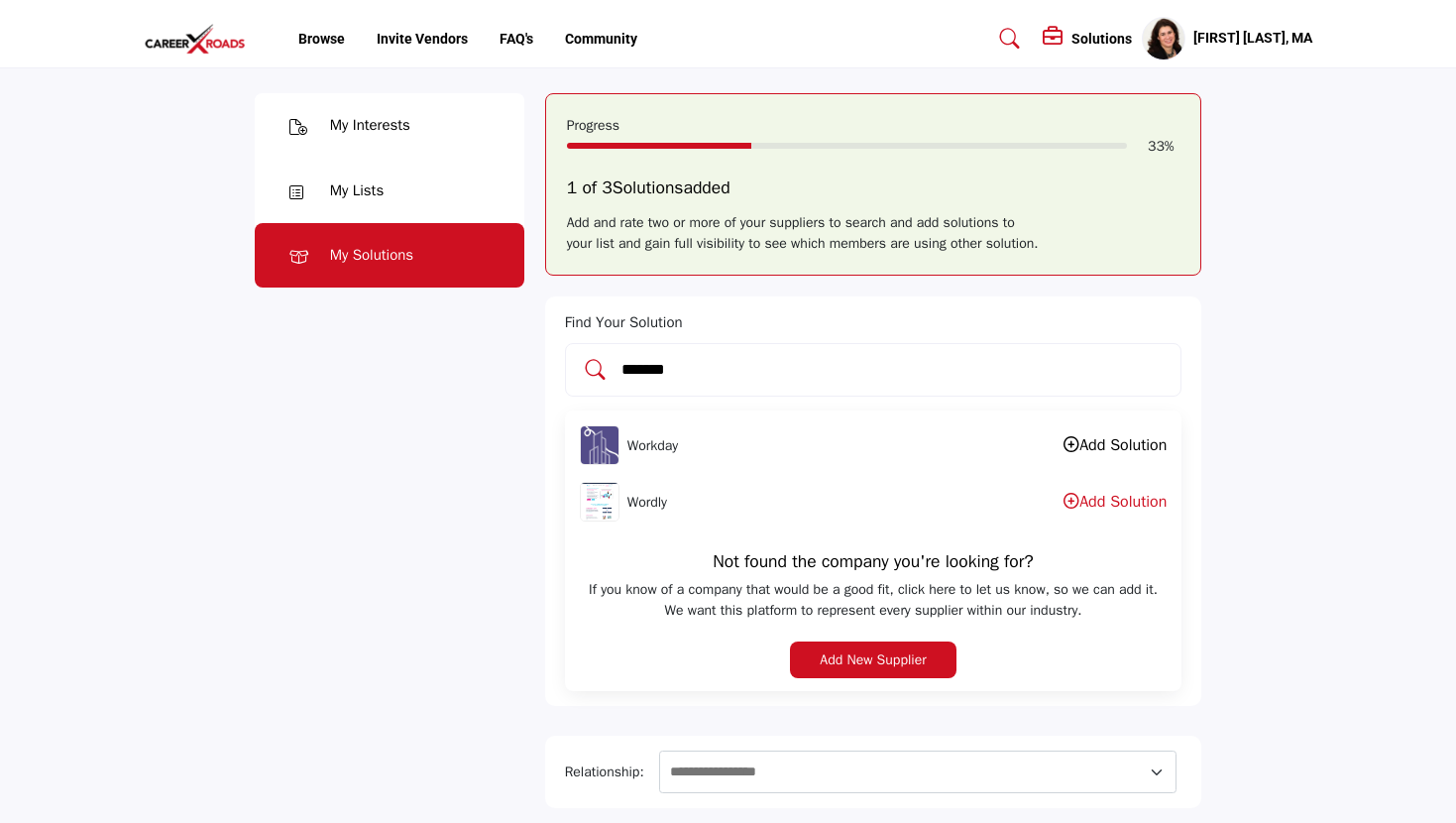 click on "Workday
Add Solution" at bounding box center [873, 445] 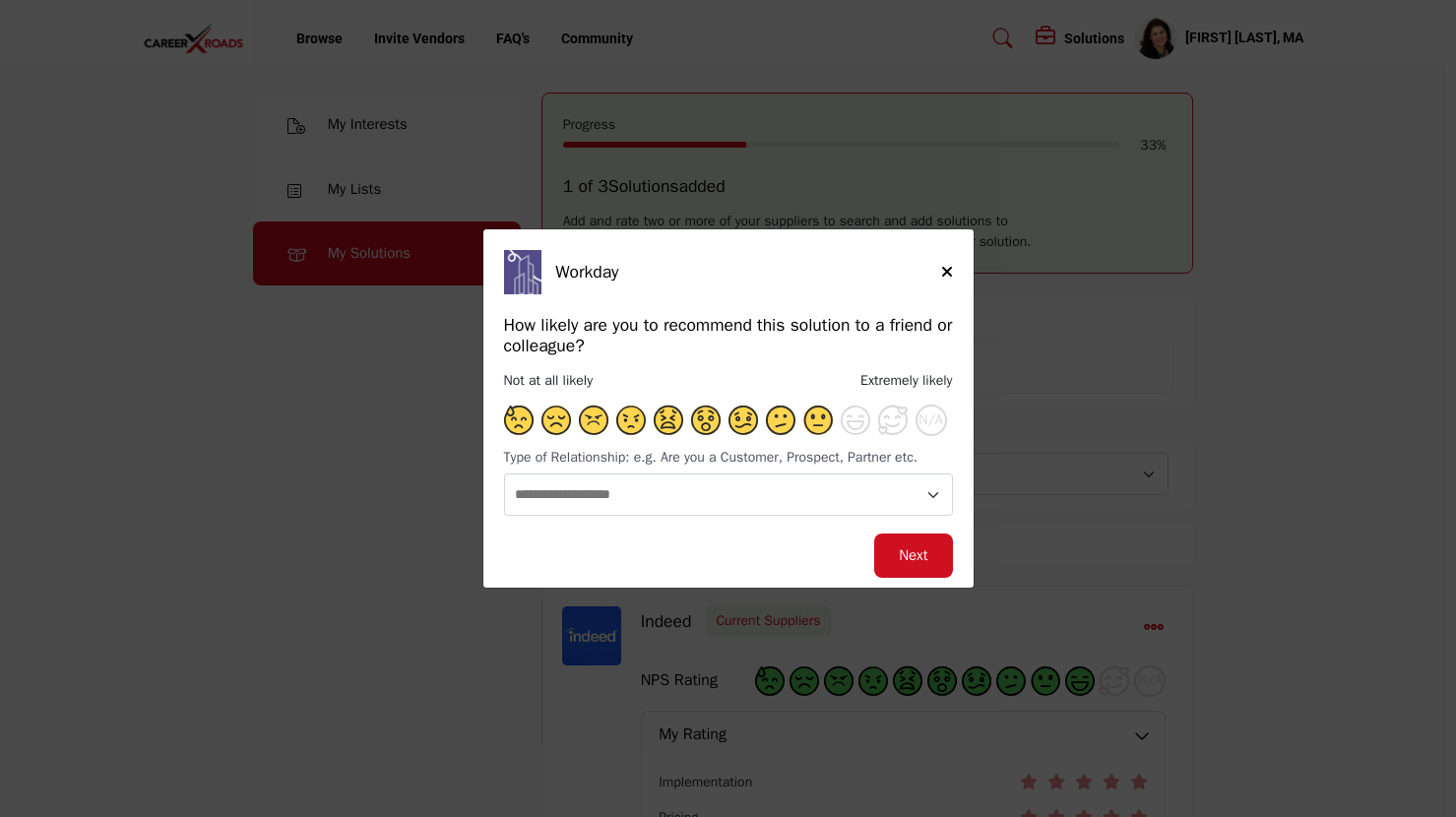 click at bounding box center (818, 420) 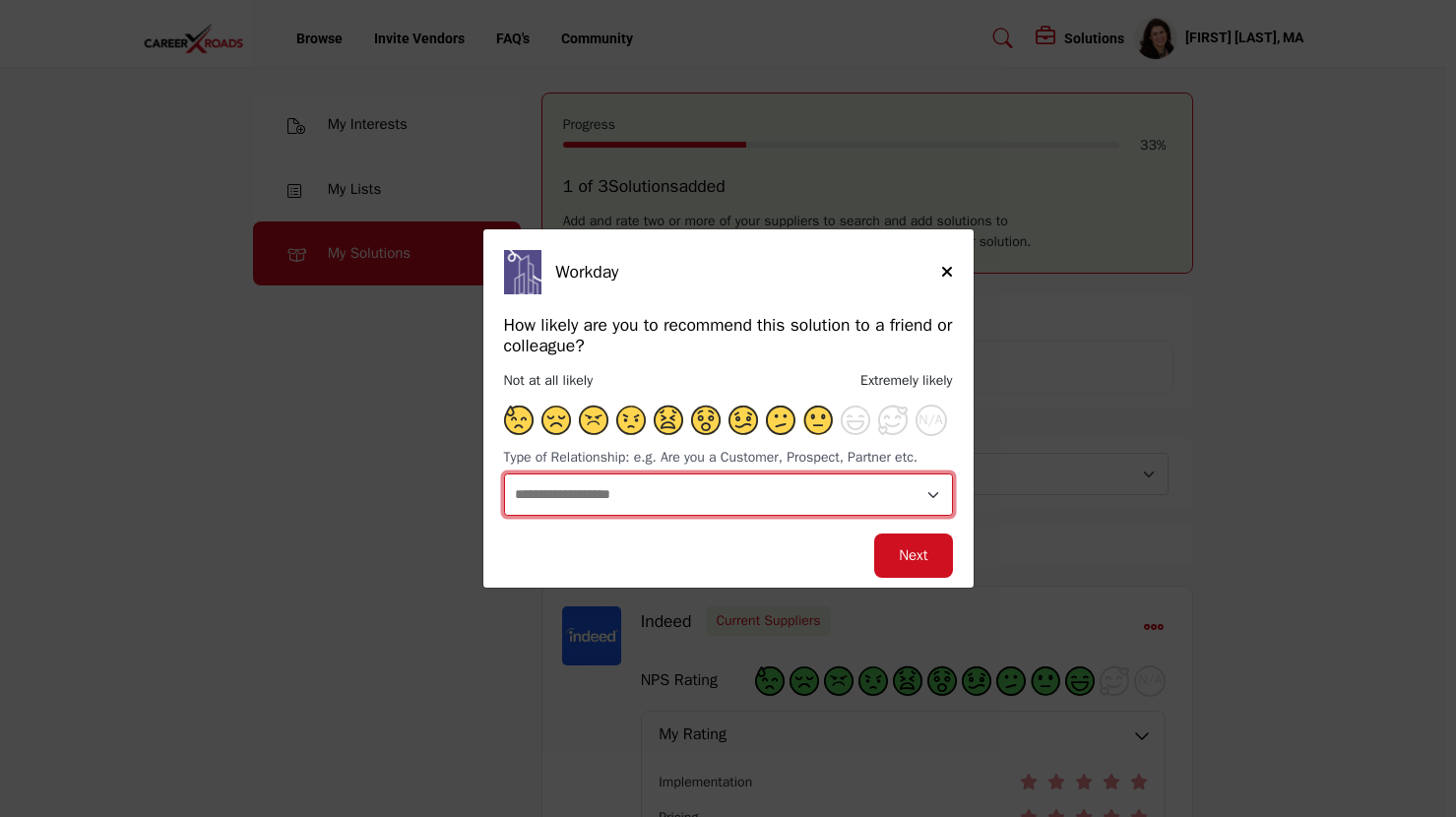 click on "**********" at bounding box center [728, 494] 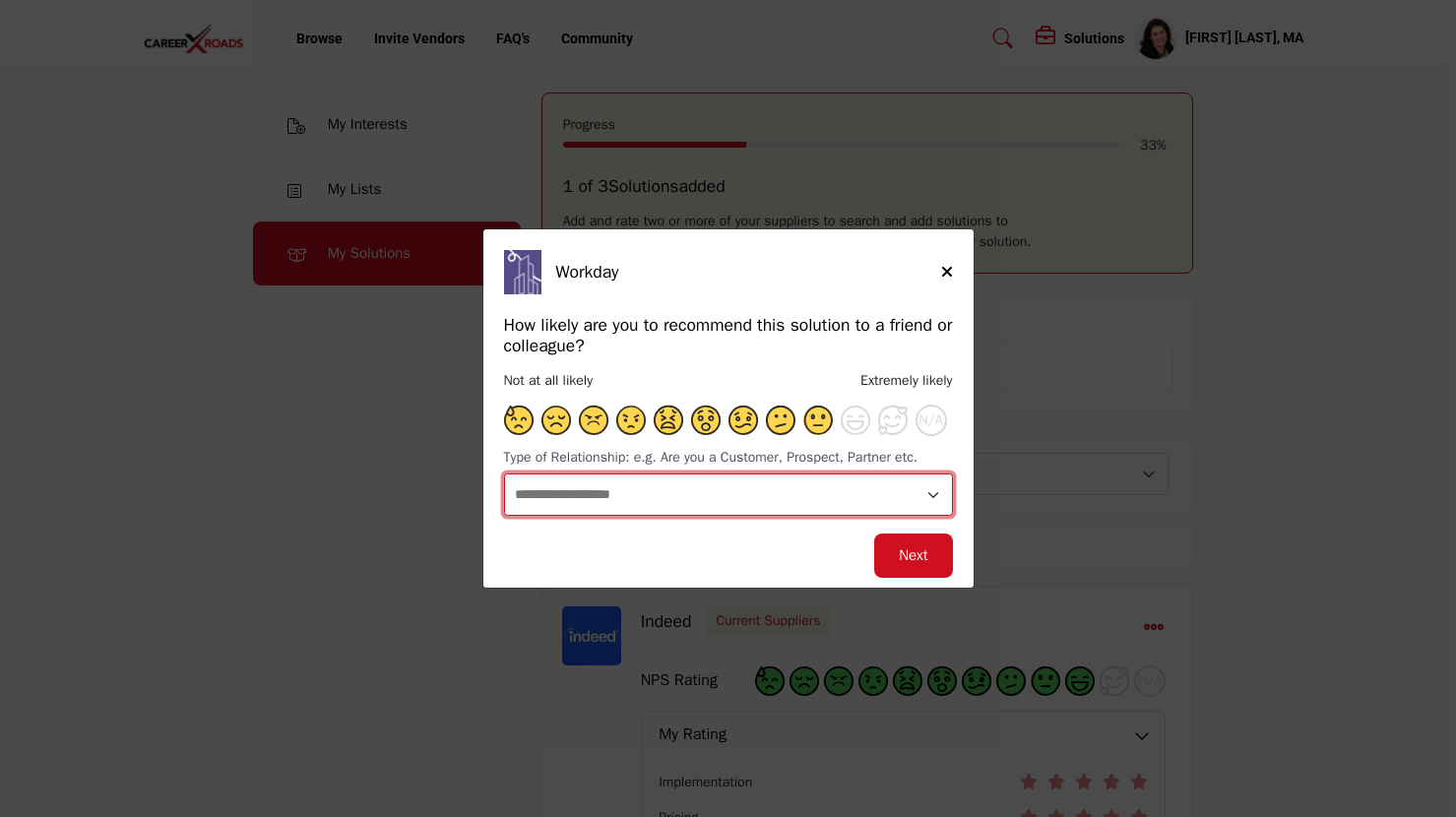 select on "********" 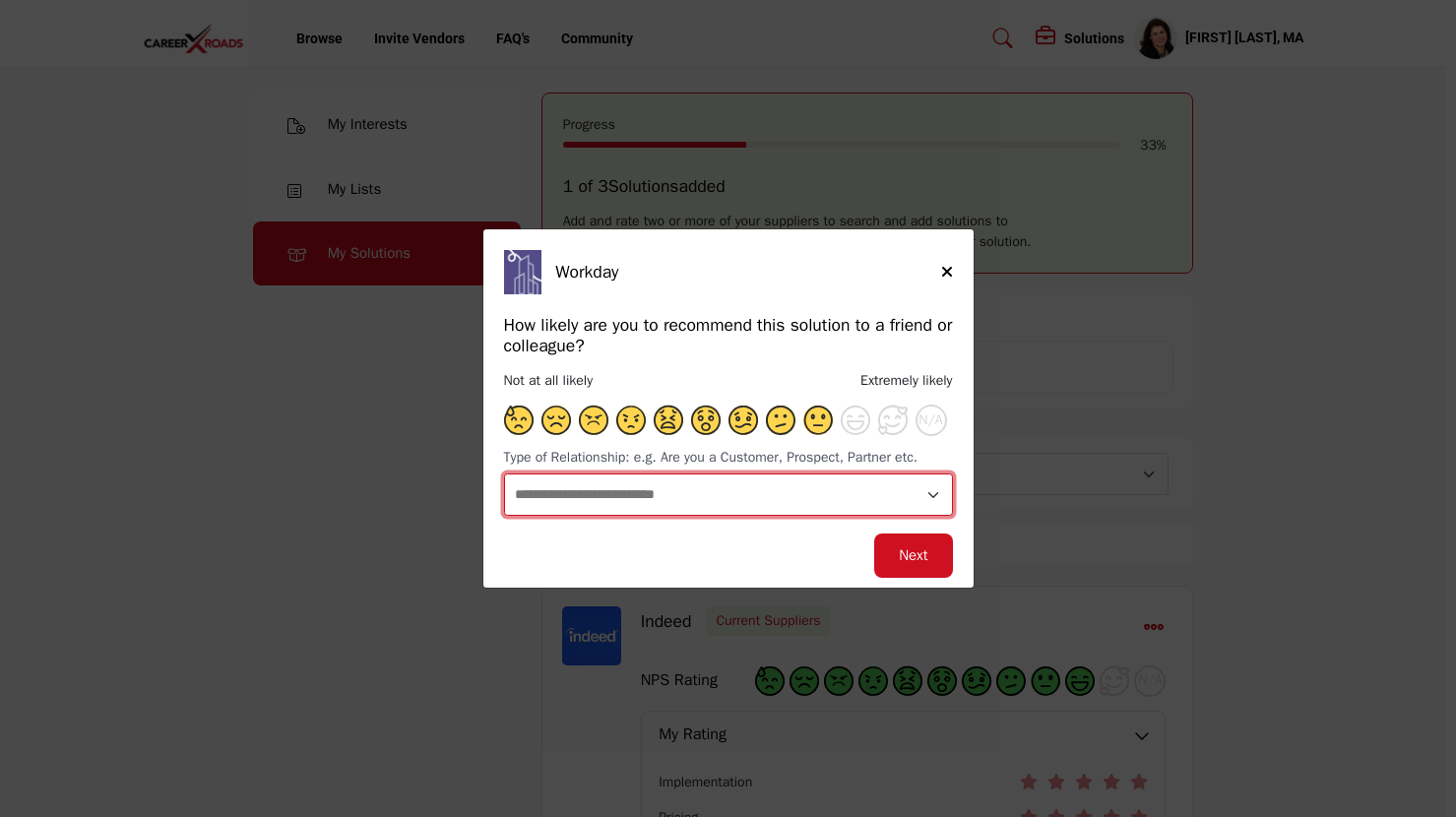 click on "**********" at bounding box center (728, 494) 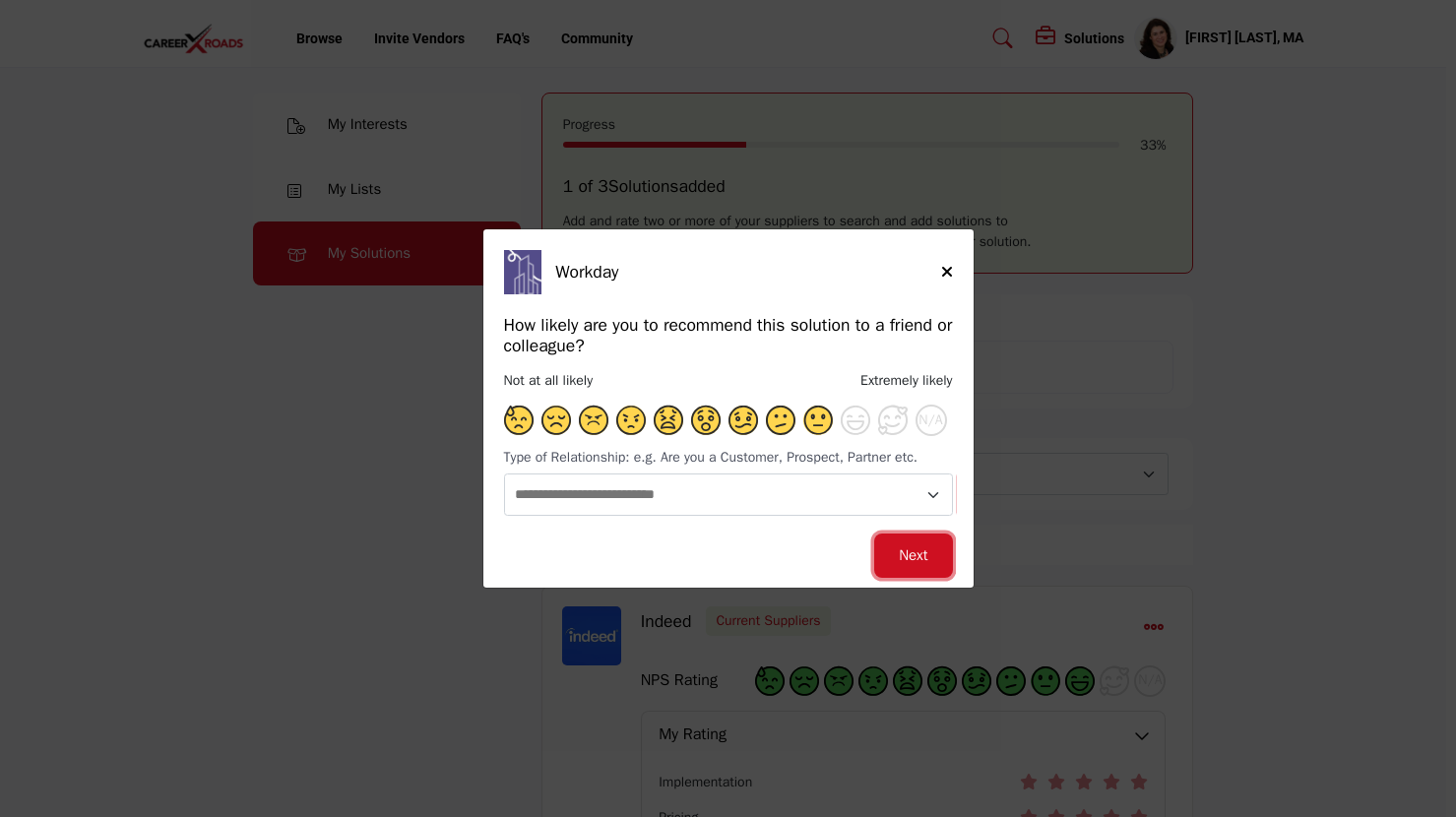 click on "Next" at bounding box center (913, 555) 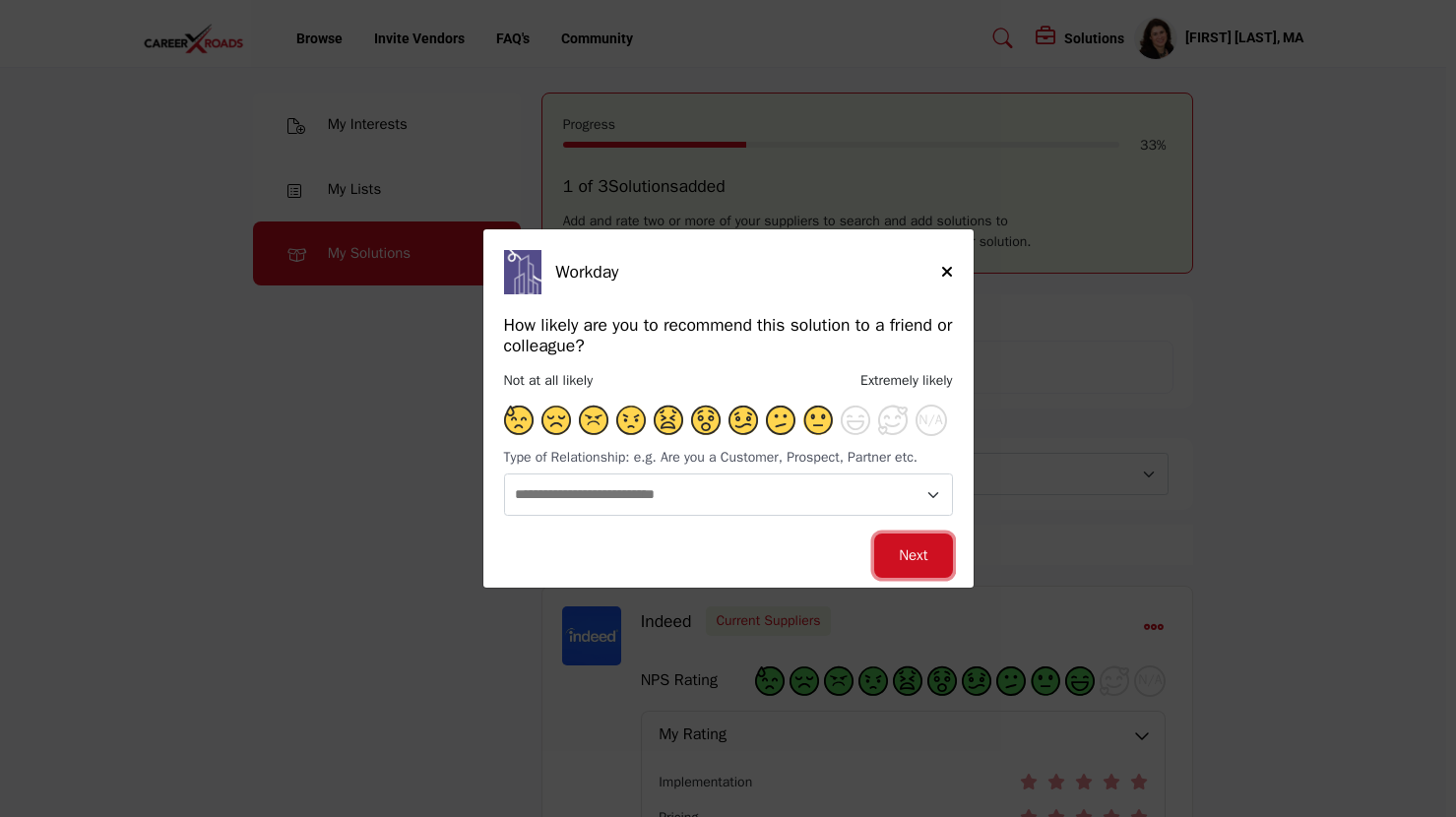 click on "Next" at bounding box center (913, 555) 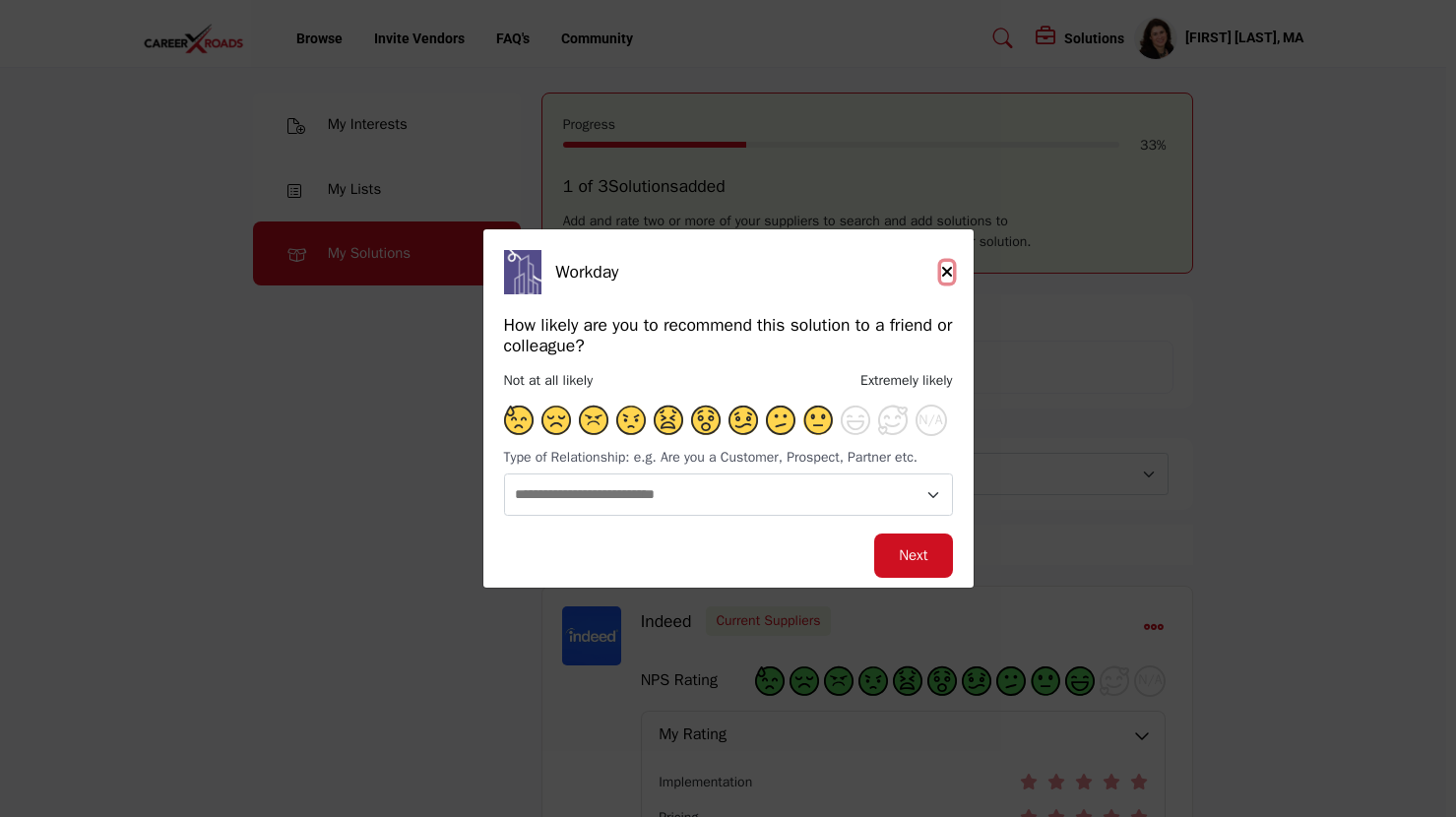 click at bounding box center (947, 272) 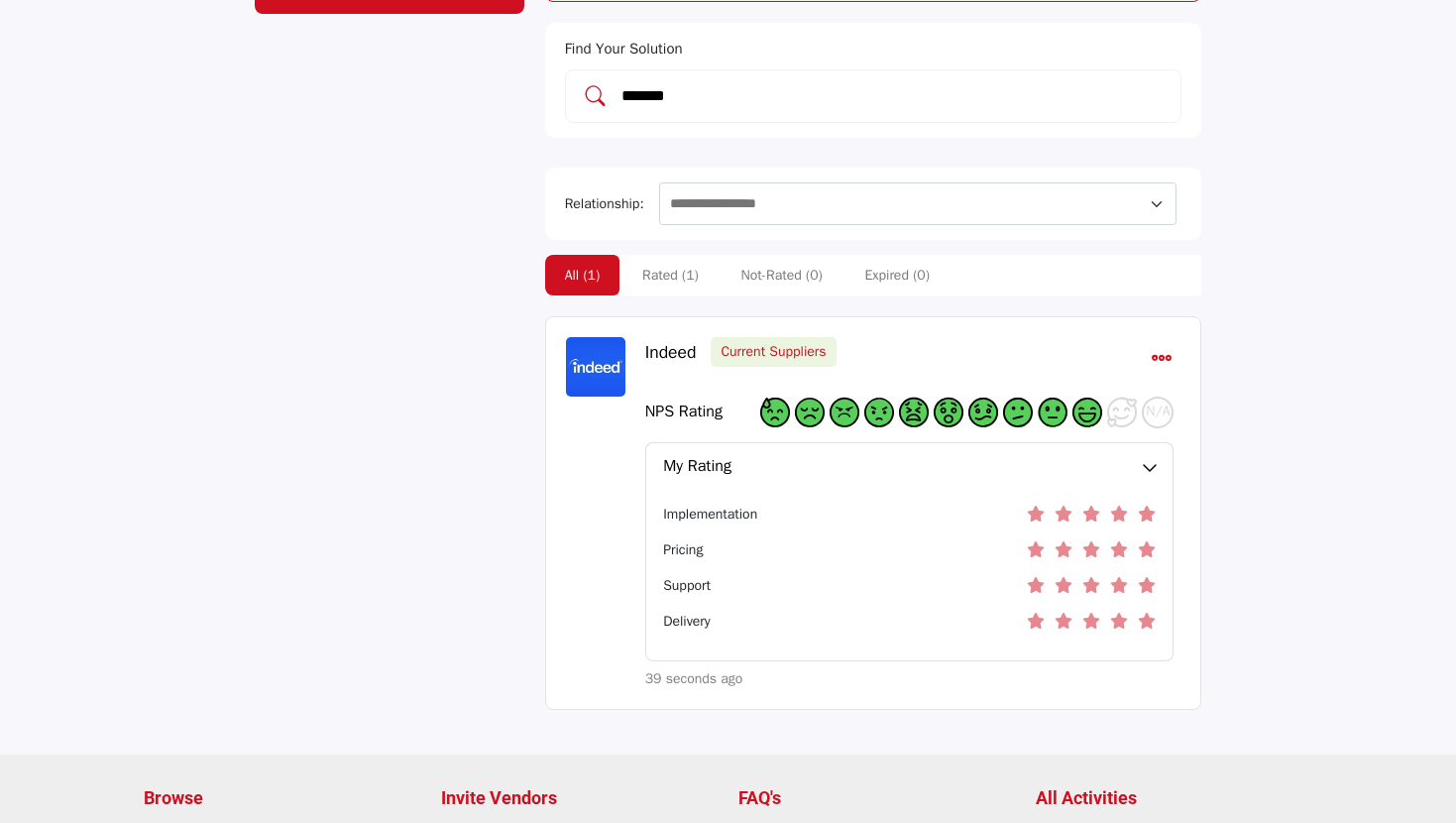 scroll, scrollTop: 0, scrollLeft: 0, axis: both 